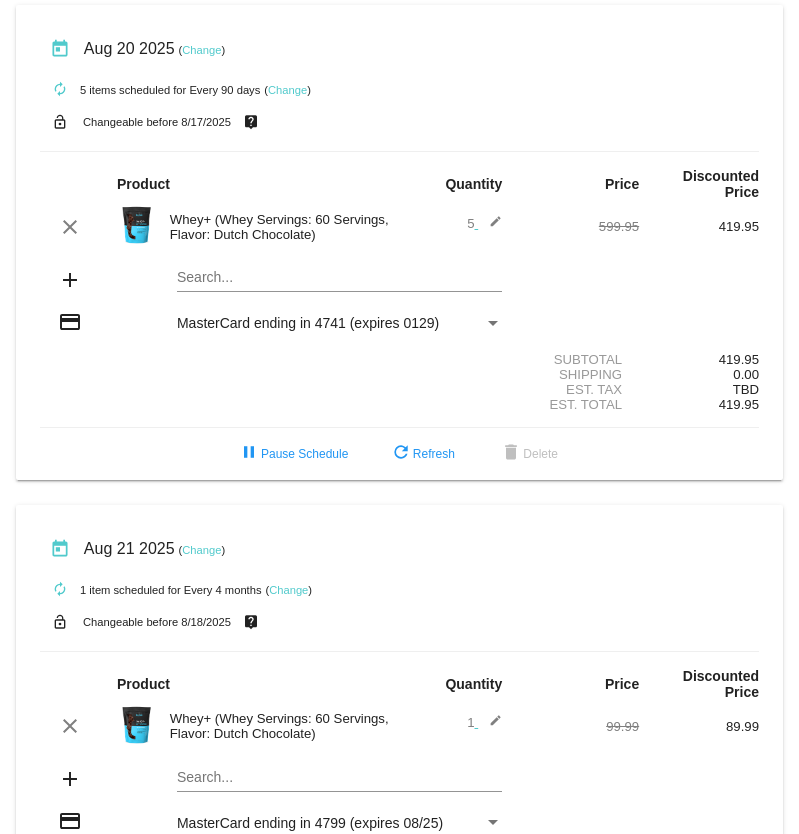 scroll, scrollTop: 0, scrollLeft: 0, axis: both 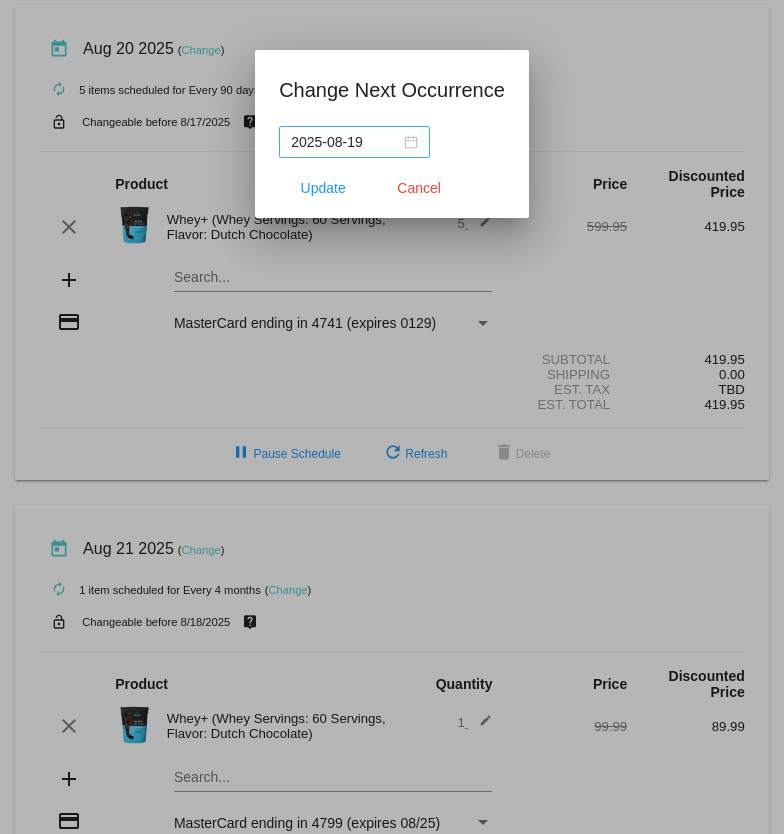 click on "2025-08-19" at bounding box center (354, 142) 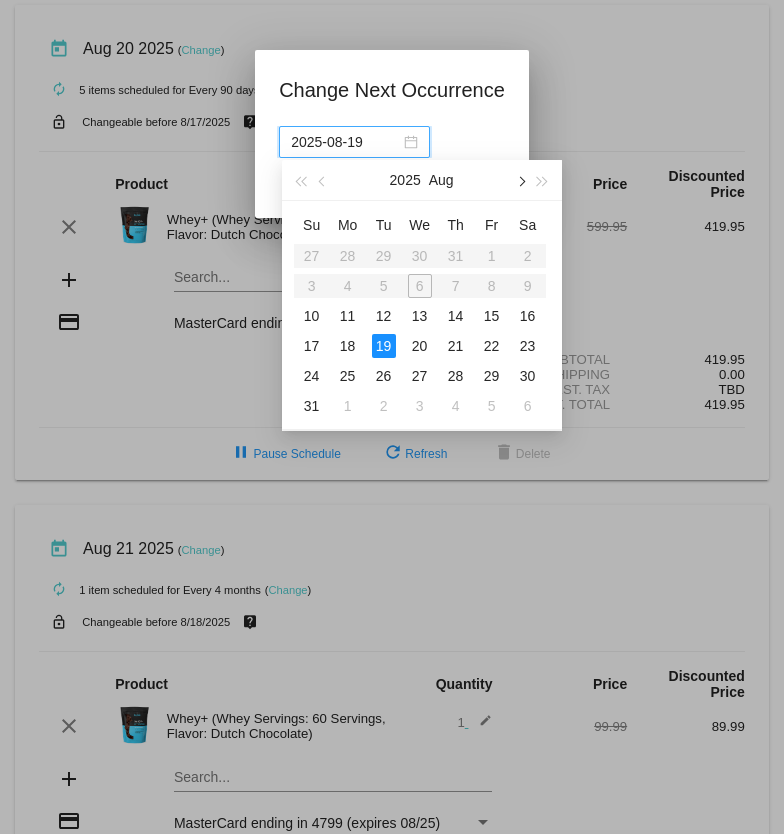 click at bounding box center [520, 181] 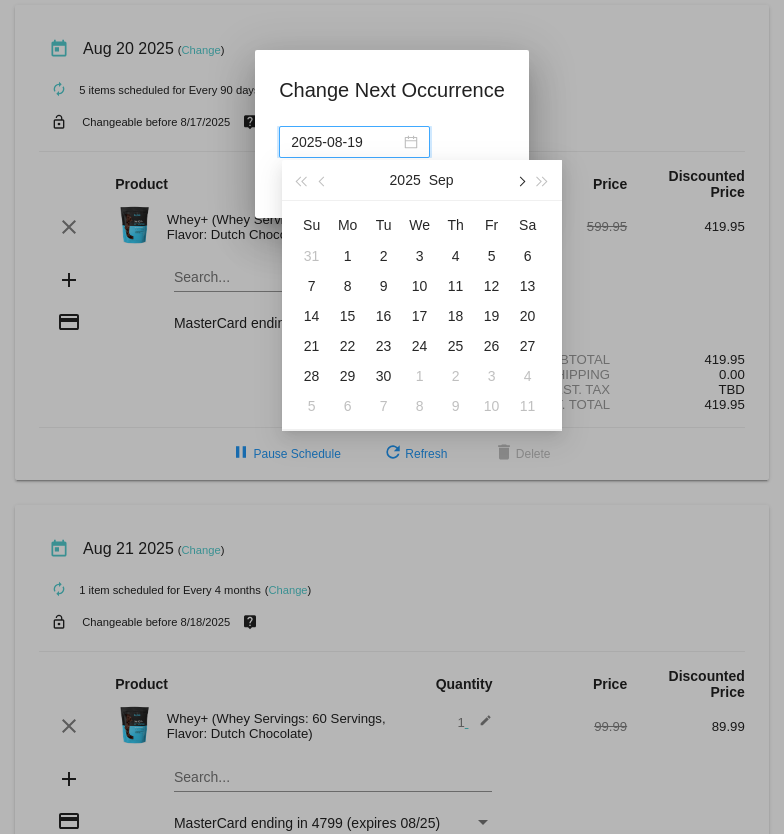 click at bounding box center (520, 181) 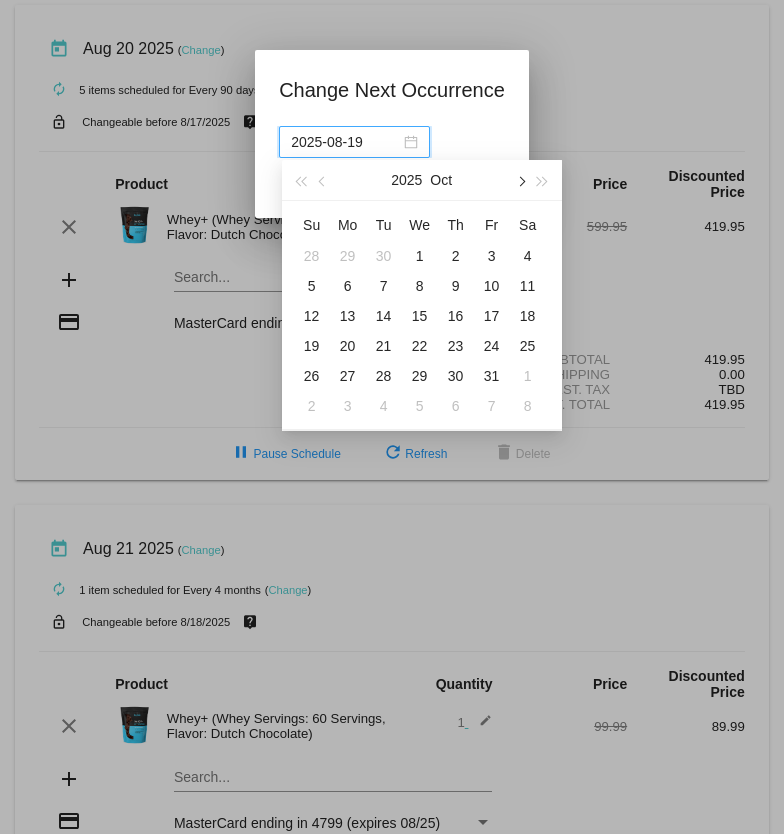 click at bounding box center [520, 181] 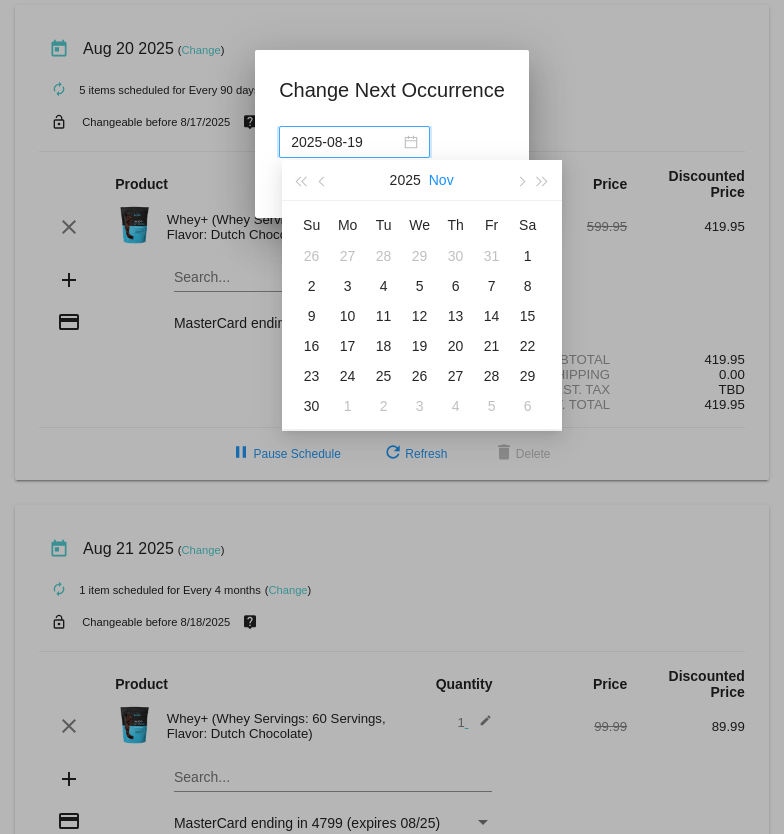 click on "Nov" at bounding box center (441, 180) 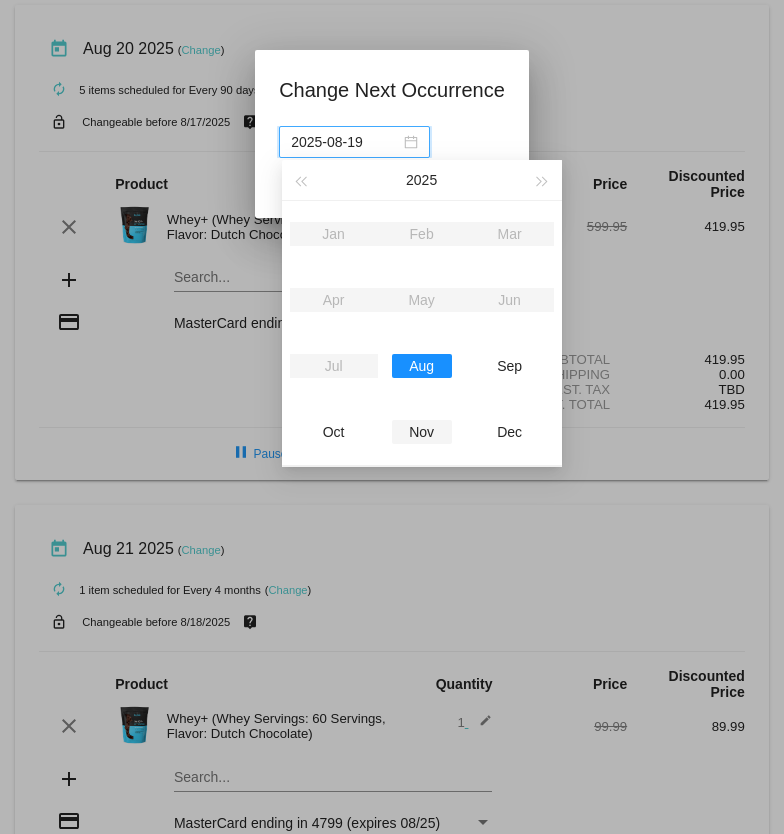 click on "Nov" at bounding box center (422, 432) 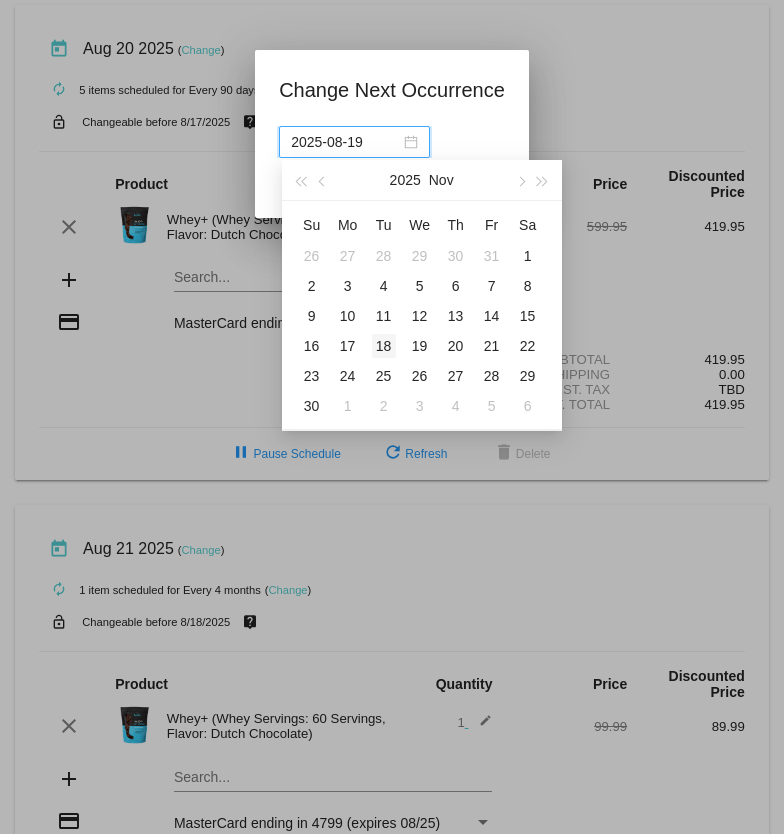 click on "18" at bounding box center [384, 346] 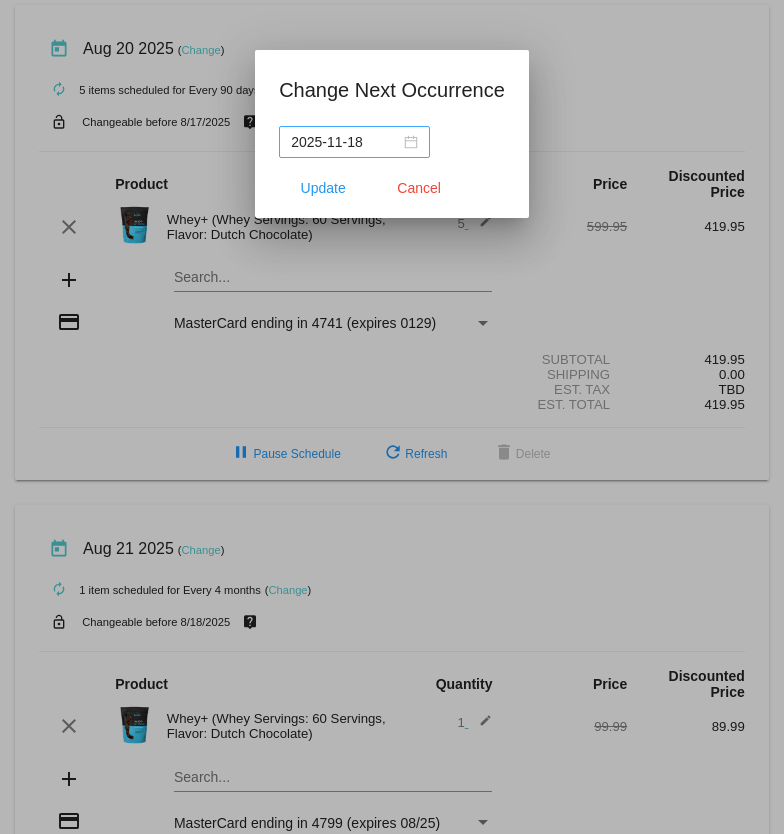 click on "2025-11-18" at bounding box center [354, 142] 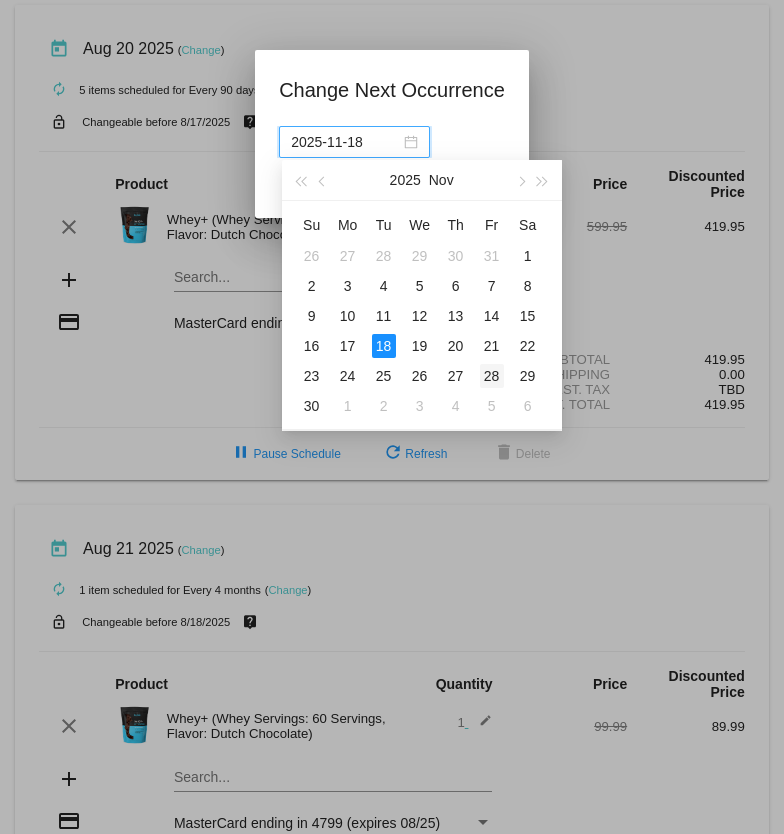 click on "28" at bounding box center [492, 376] 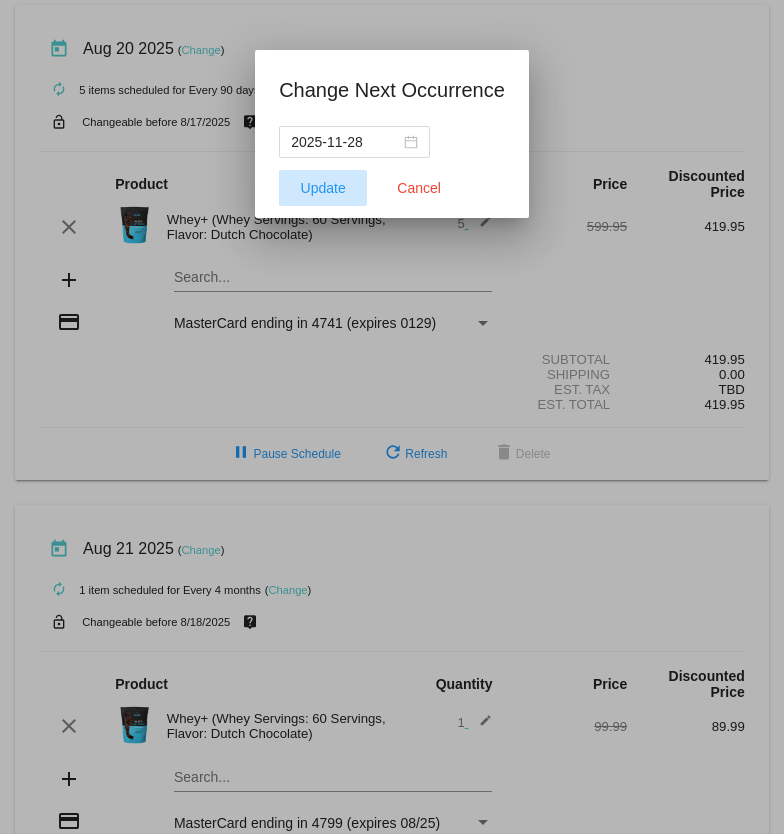 click on "Update" 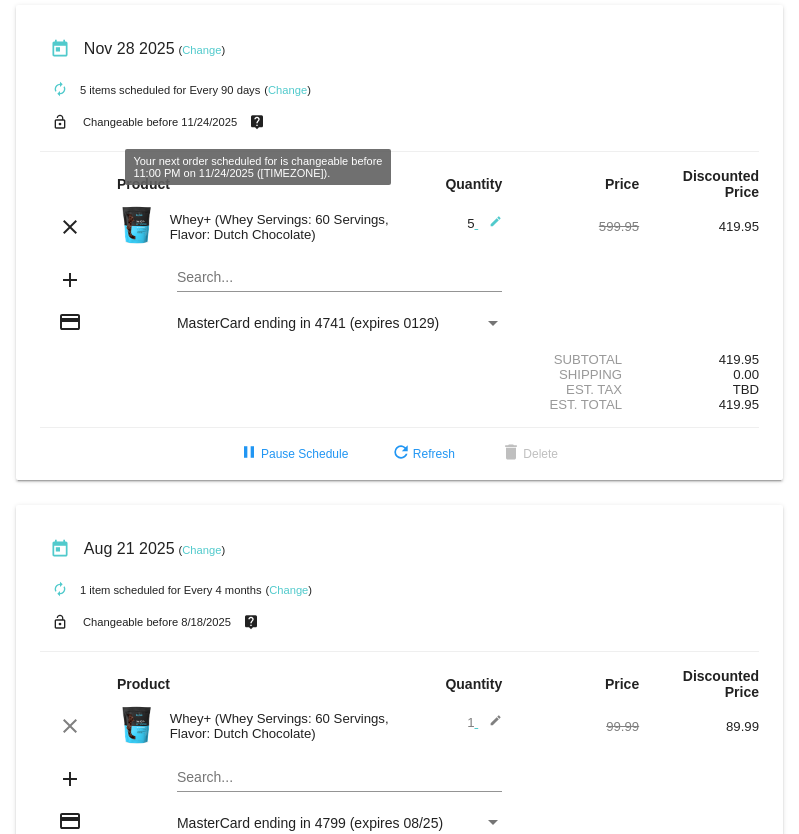 scroll, scrollTop: 148, scrollLeft: 0, axis: vertical 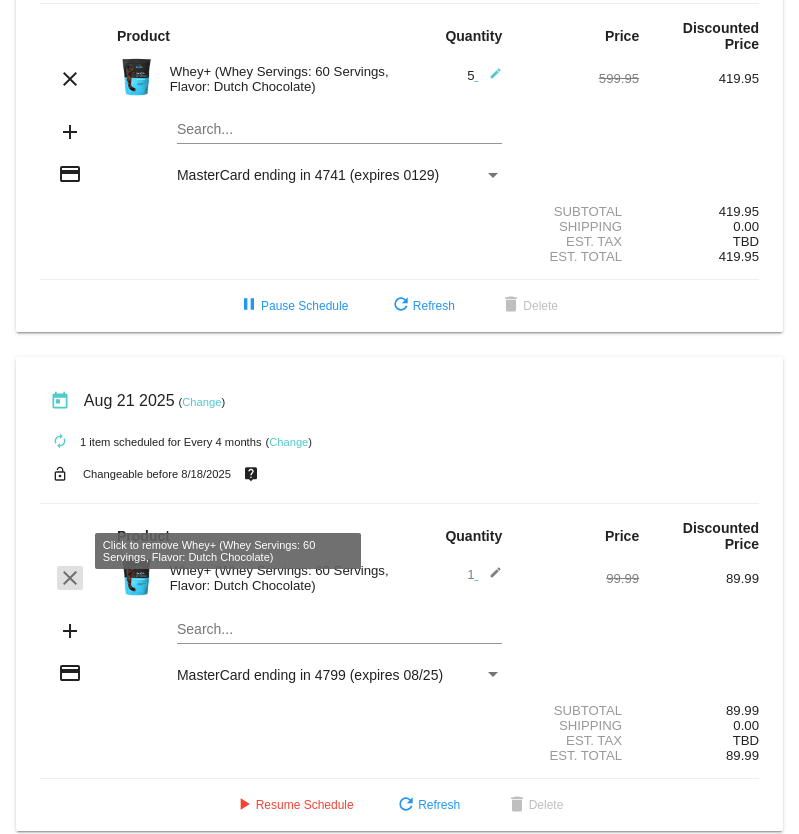click on "clear" 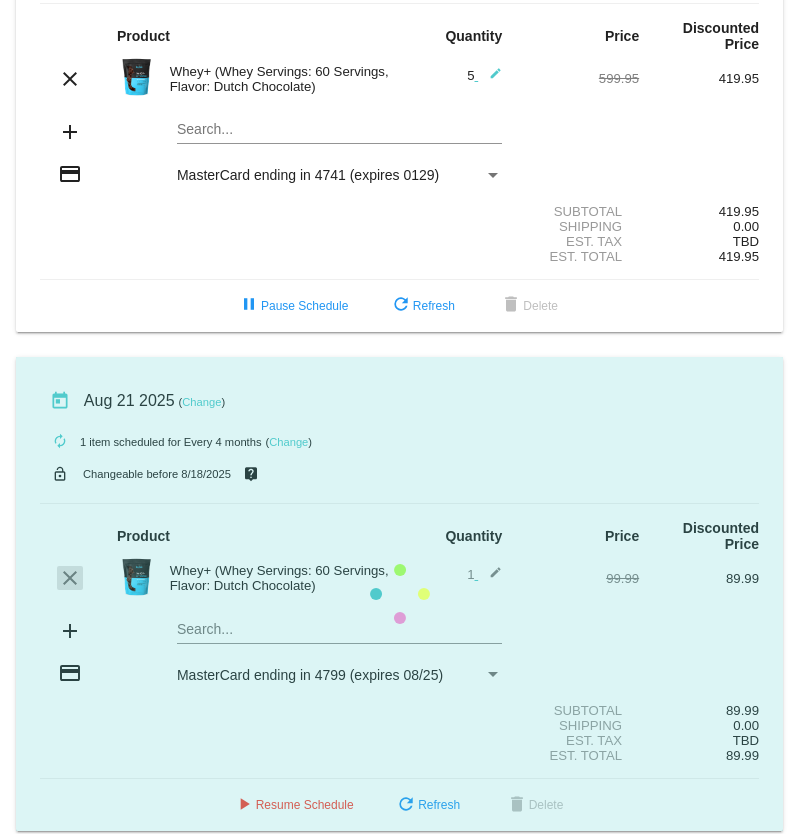 scroll, scrollTop: 94, scrollLeft: 0, axis: vertical 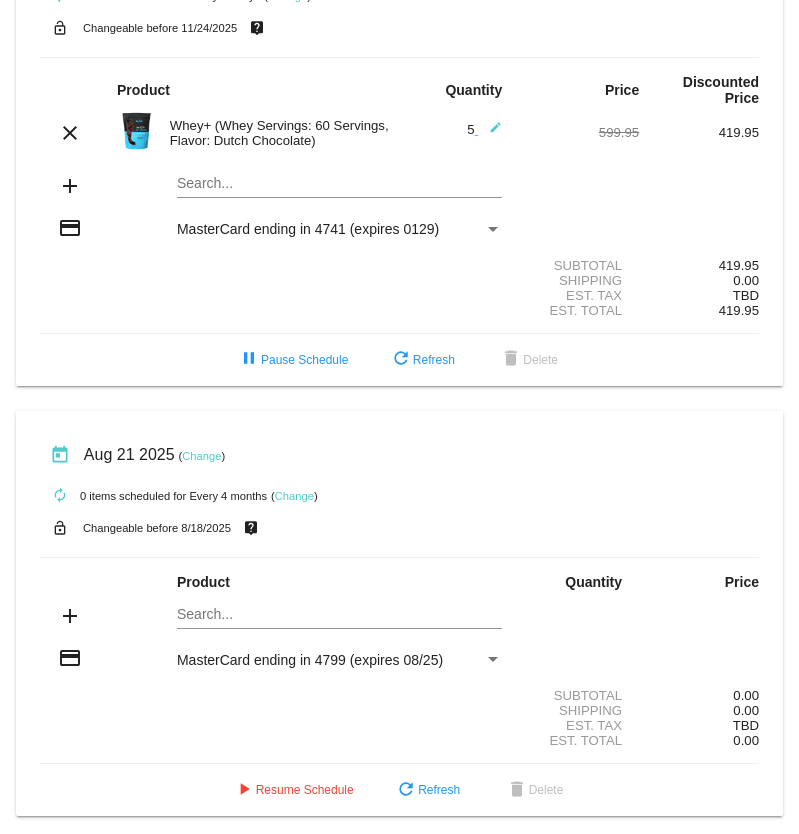 click on "Change" 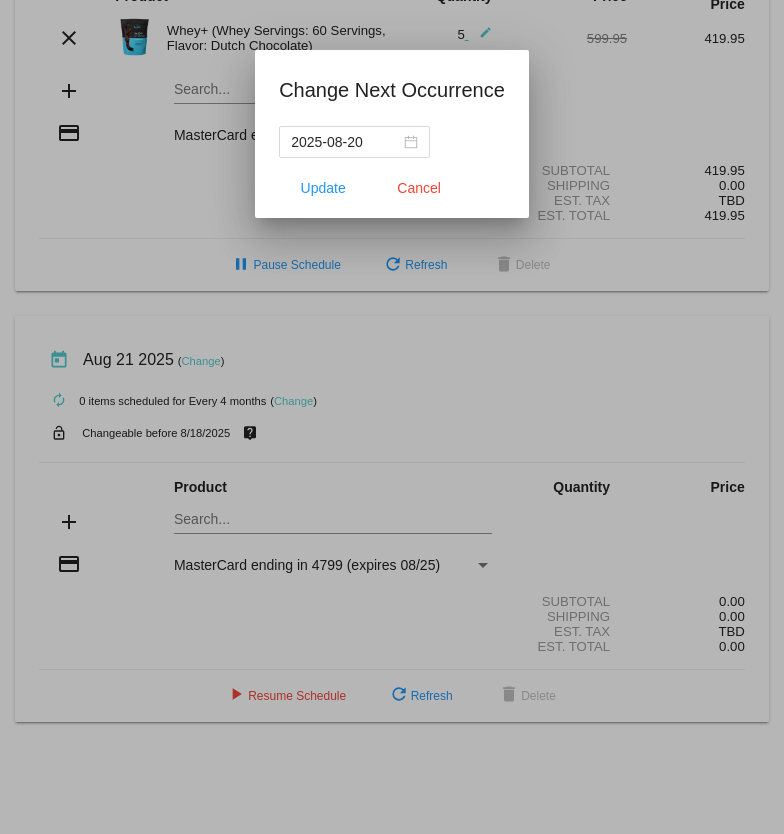 click at bounding box center [392, 417] 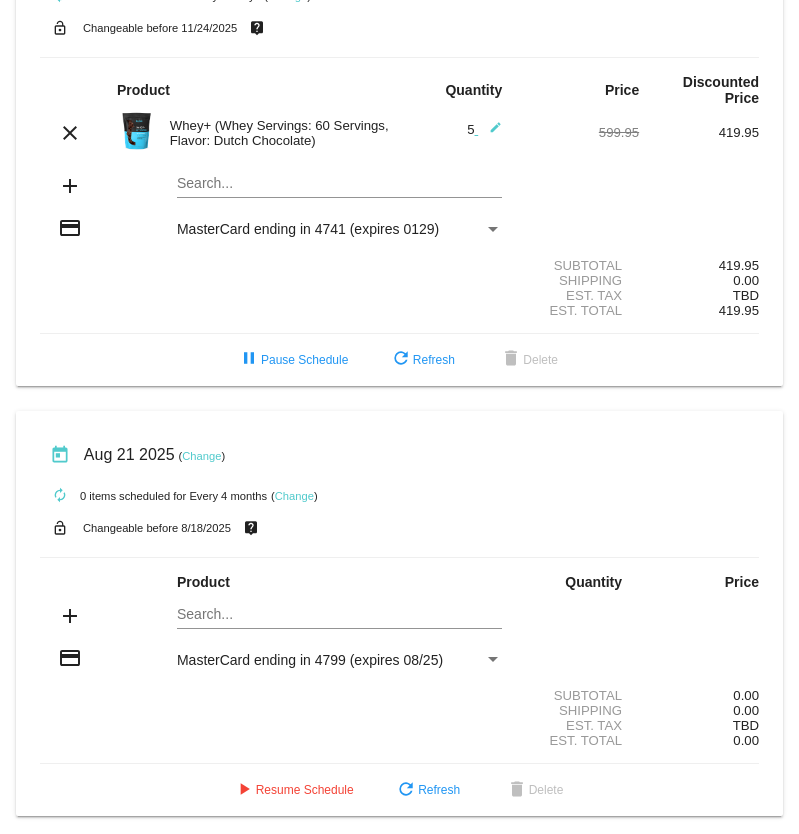 click on "Change" 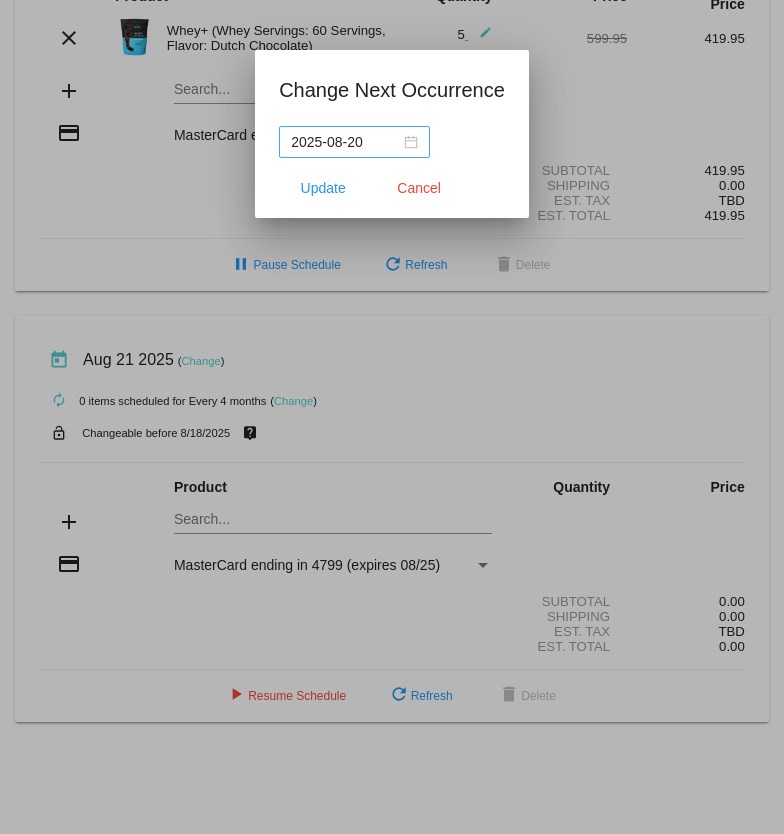 click on "2025-08-20" at bounding box center [354, 142] 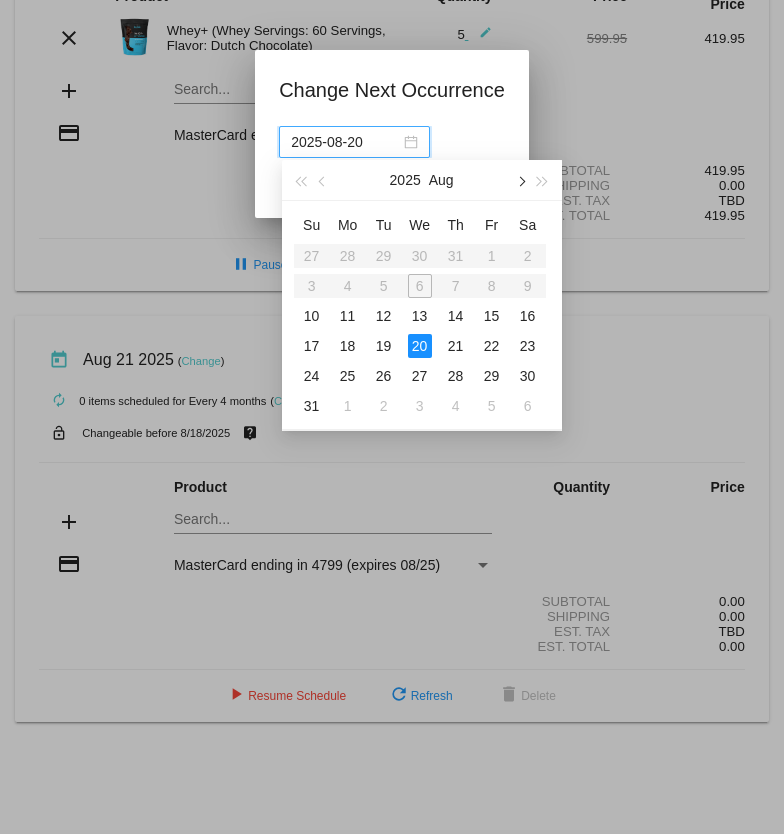 click at bounding box center [520, 181] 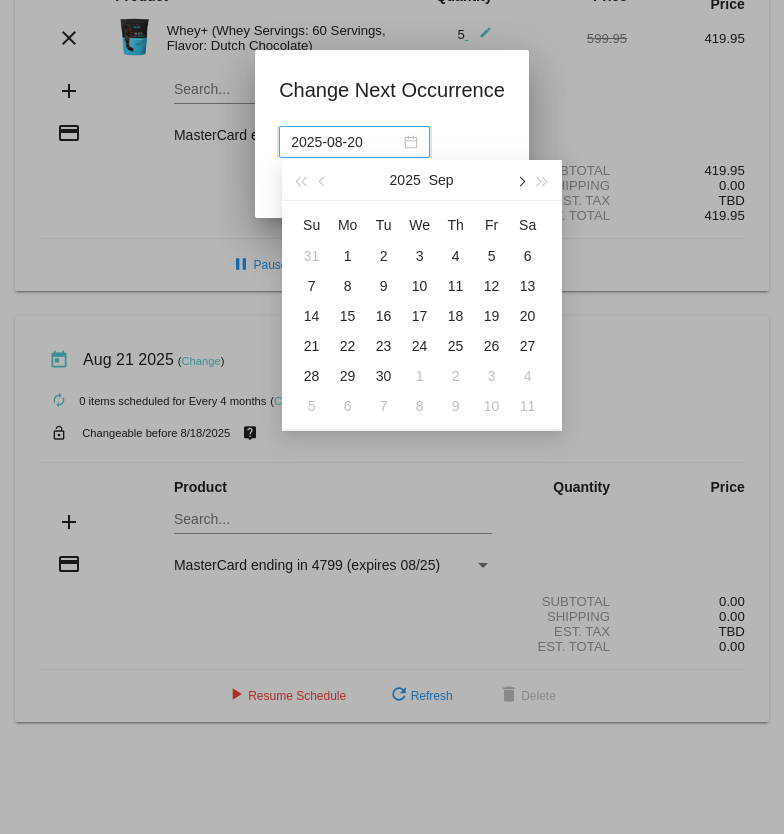 click at bounding box center [520, 181] 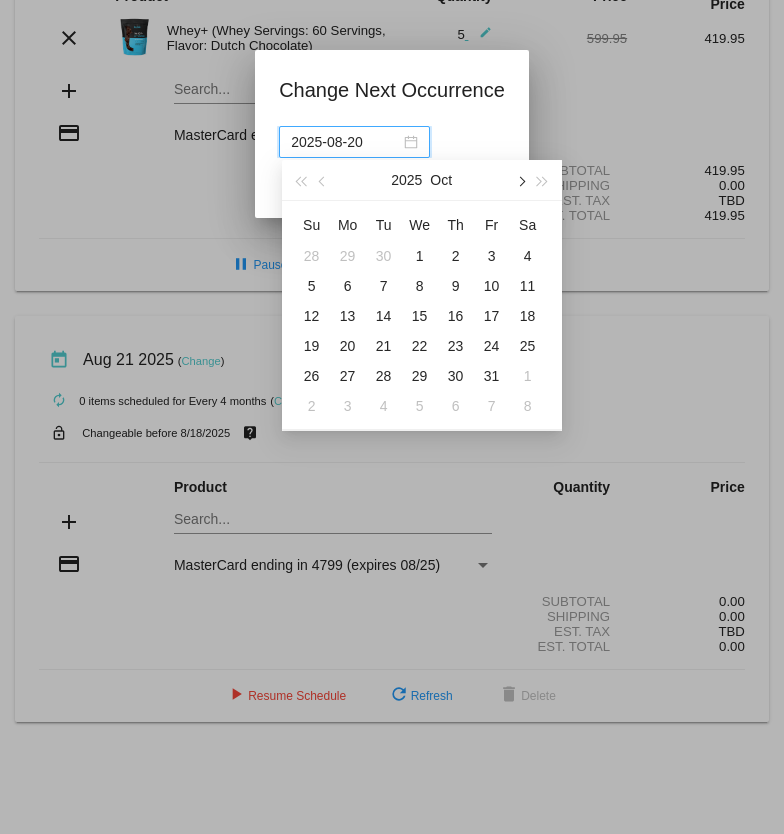 click at bounding box center [520, 181] 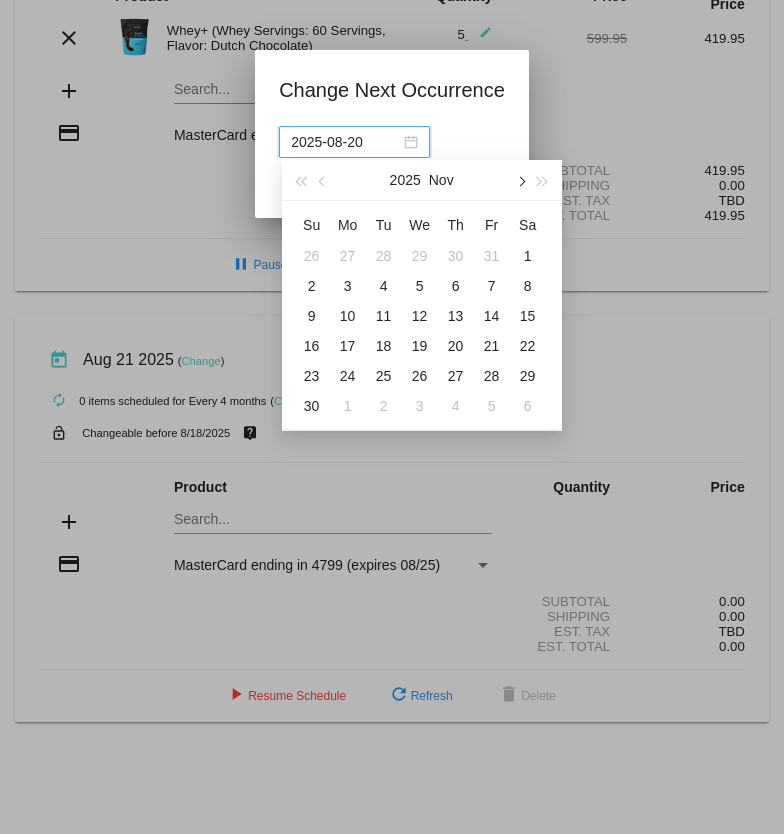 click at bounding box center [520, 181] 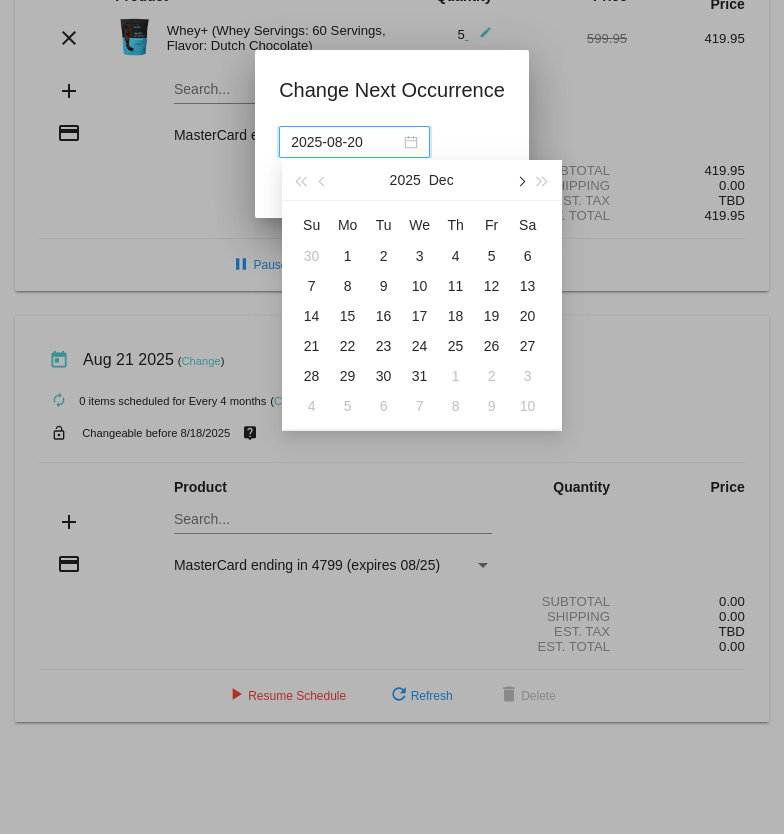 click at bounding box center [520, 181] 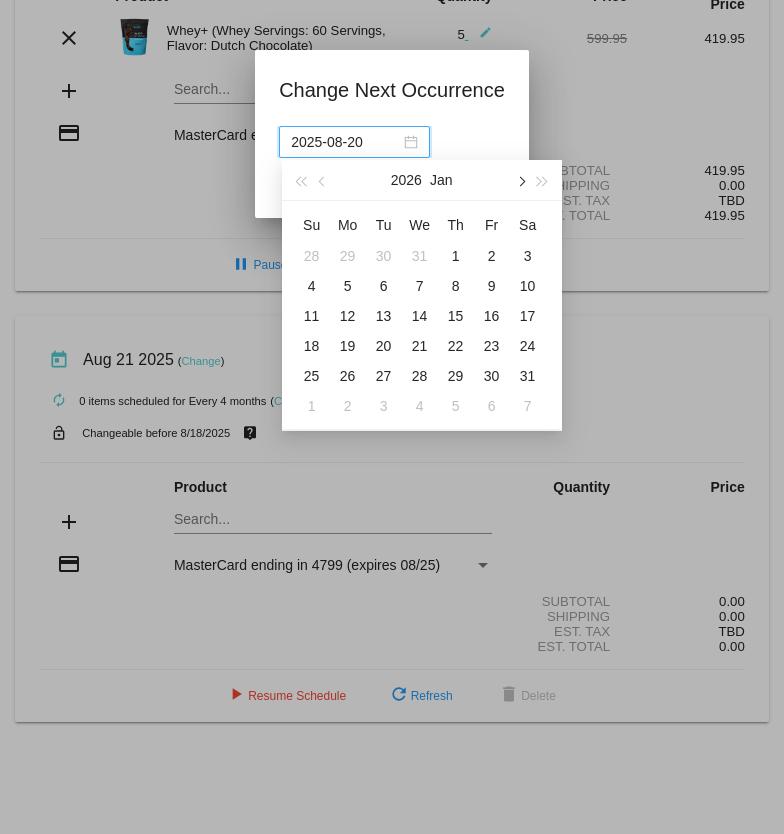 click at bounding box center [520, 181] 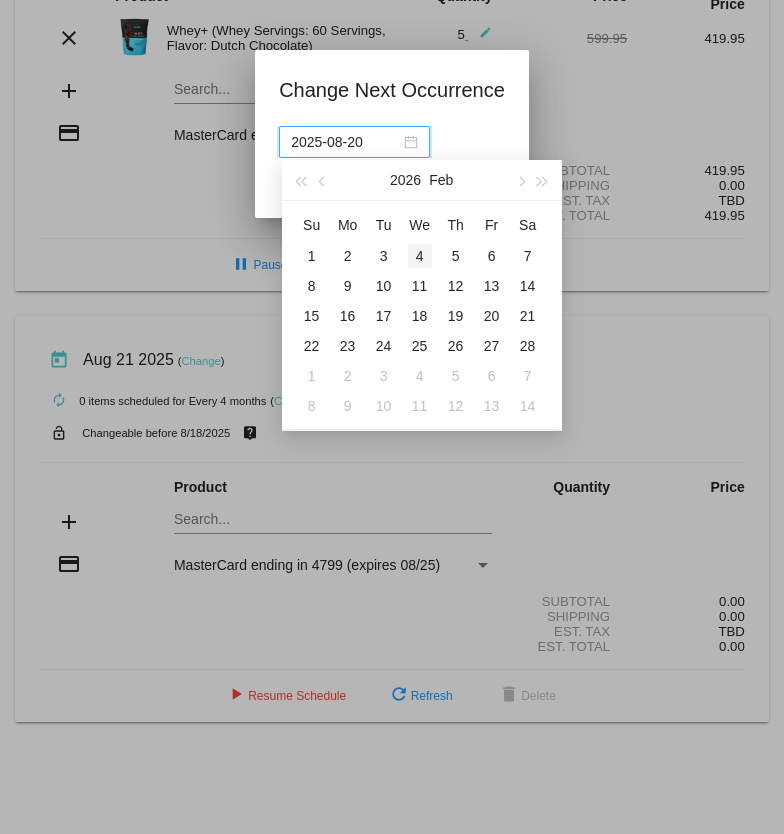 click on "4" at bounding box center [420, 256] 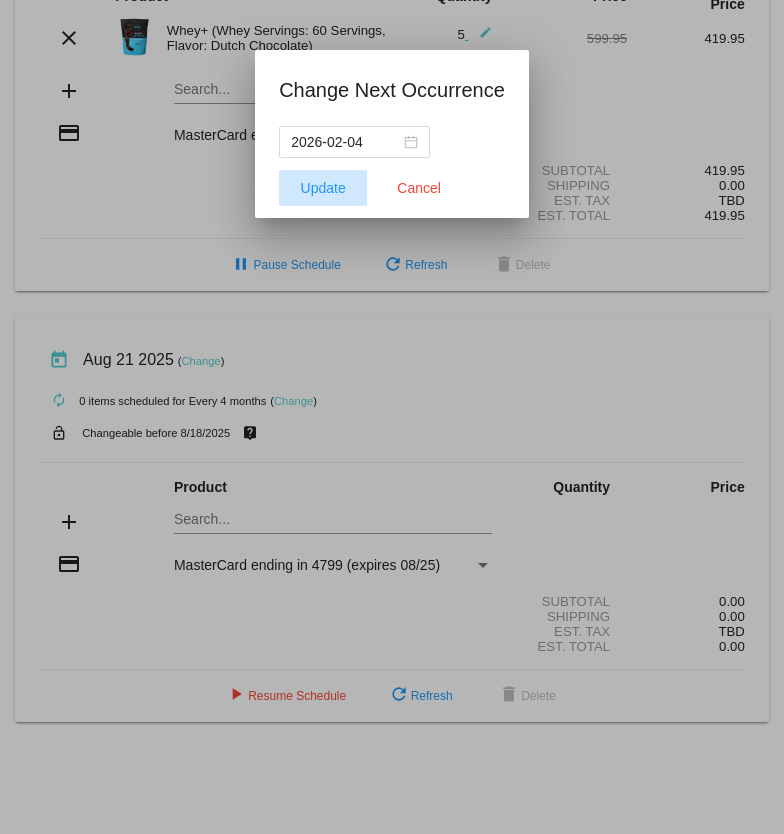 click on "Update" 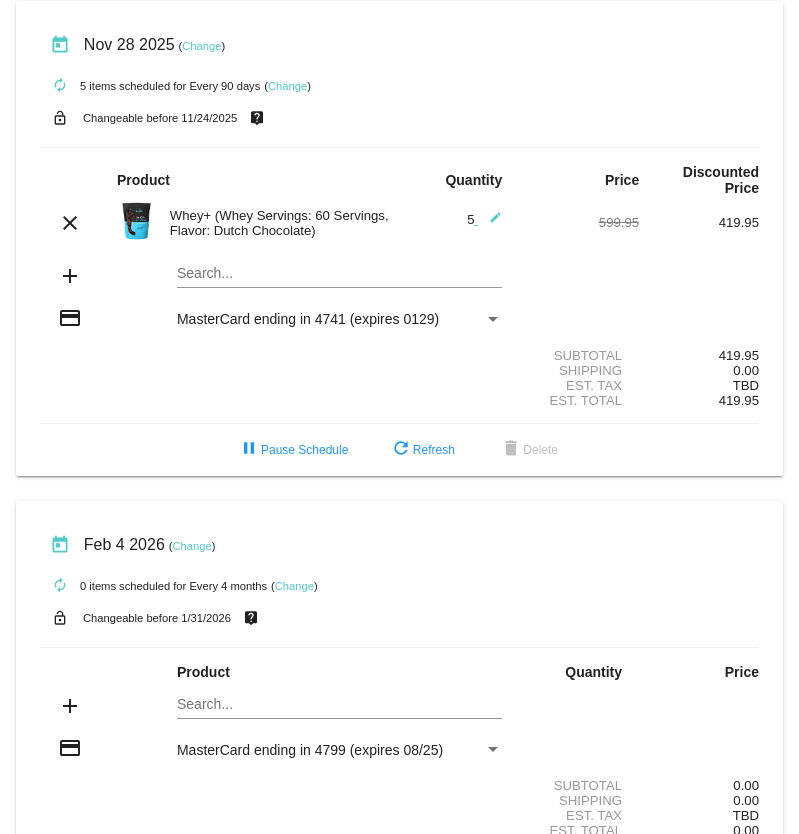 scroll, scrollTop: 94, scrollLeft: 0, axis: vertical 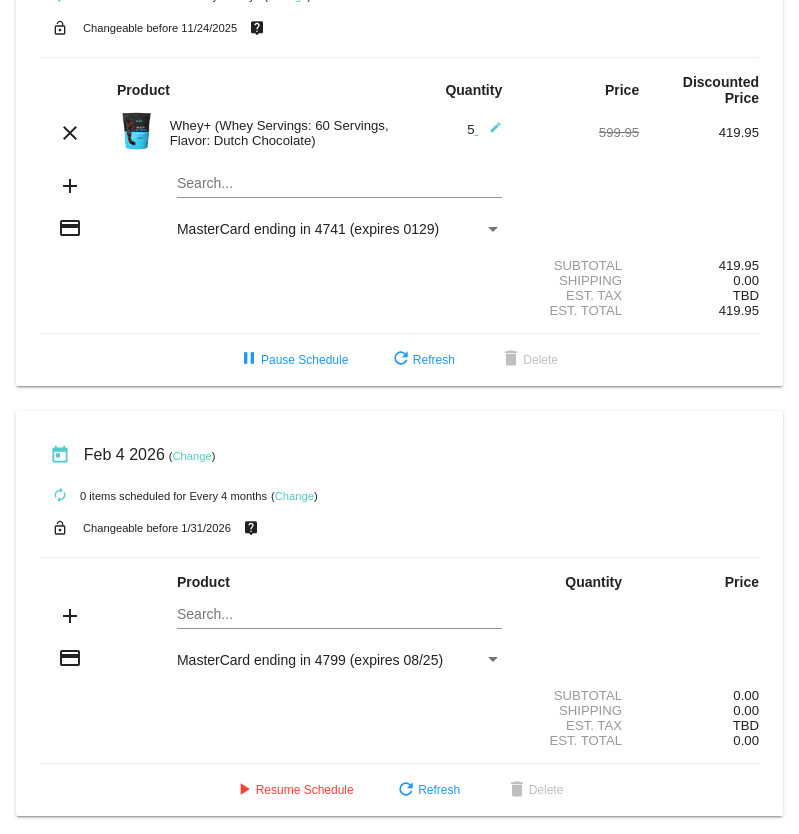 click on "edit" 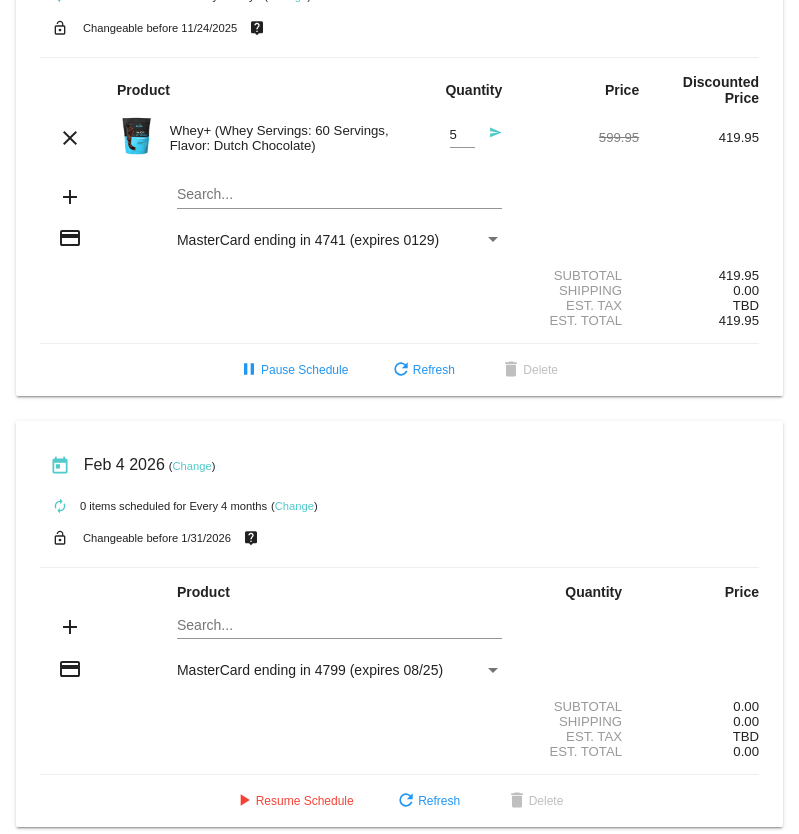 click on "send" 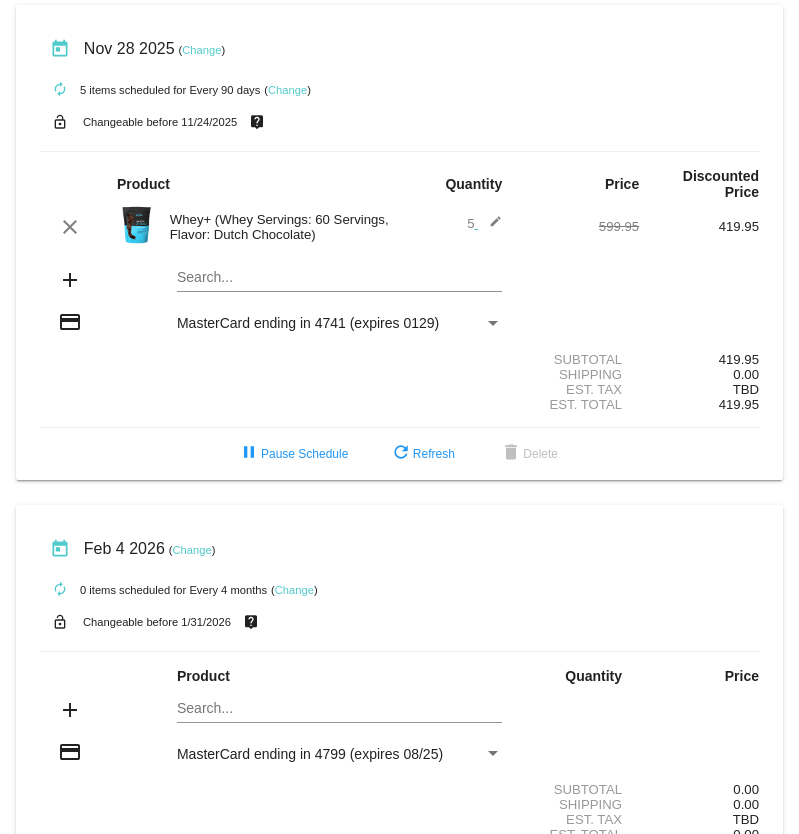 scroll, scrollTop: 94, scrollLeft: 0, axis: vertical 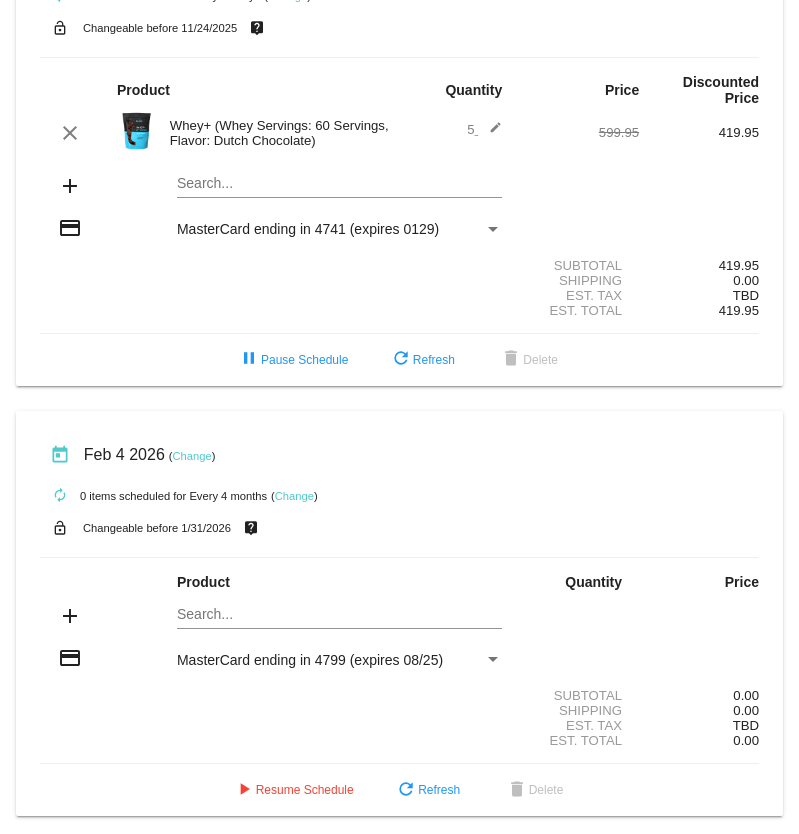 click on "Quantity" 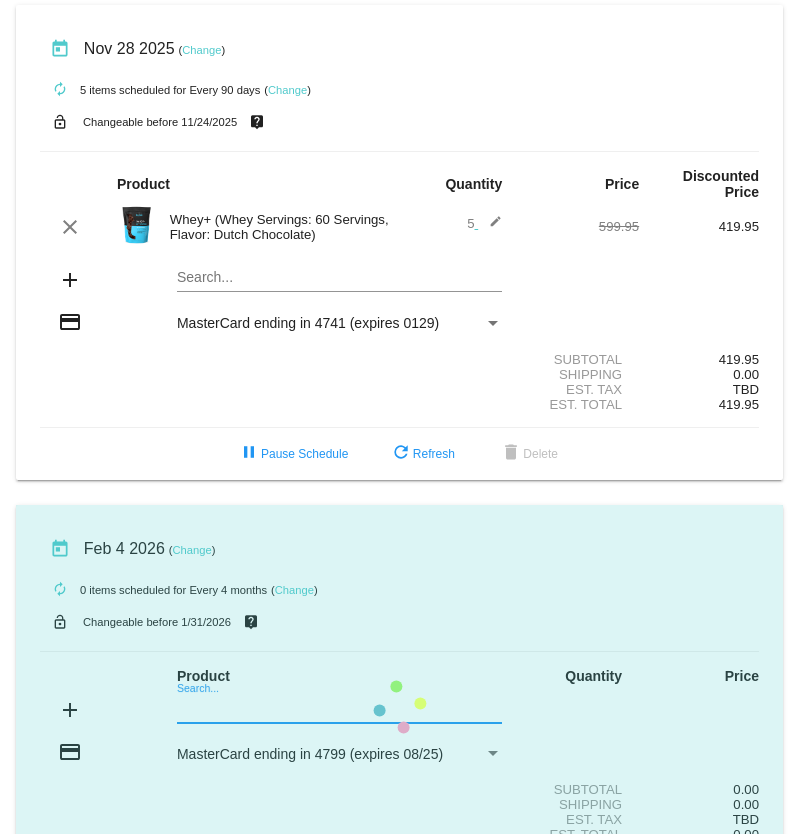 click on "today
Feb 4 2026
( Change )
autorenew
0
items
scheduled for Every 4 months
( Change )
lock_open
Changeable before 1/31/2026
live_help
Product
Quantity
Price
add" 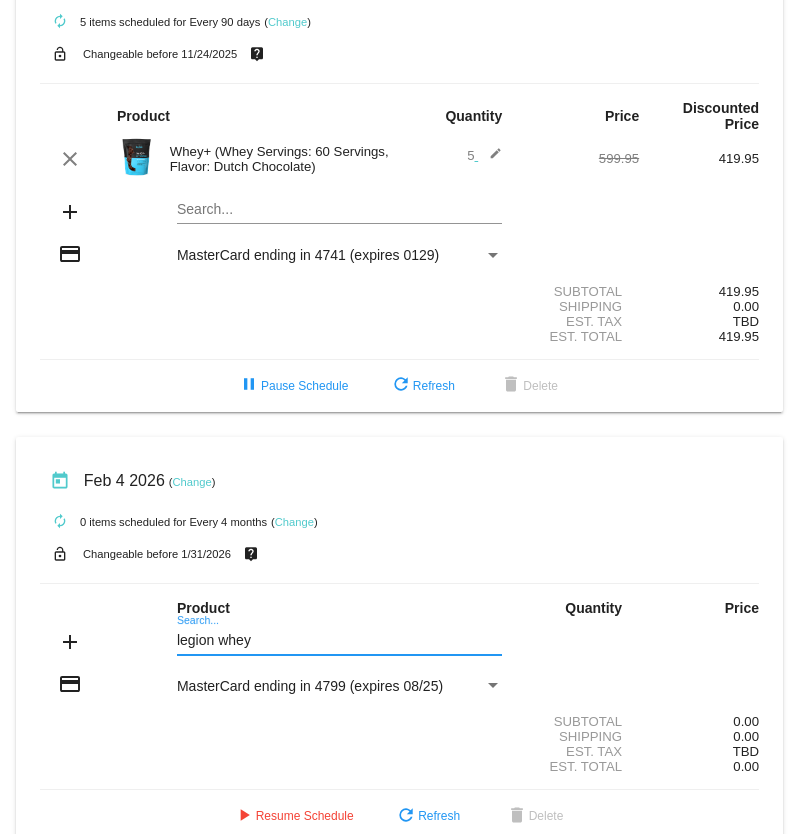 scroll, scrollTop: 0, scrollLeft: 0, axis: both 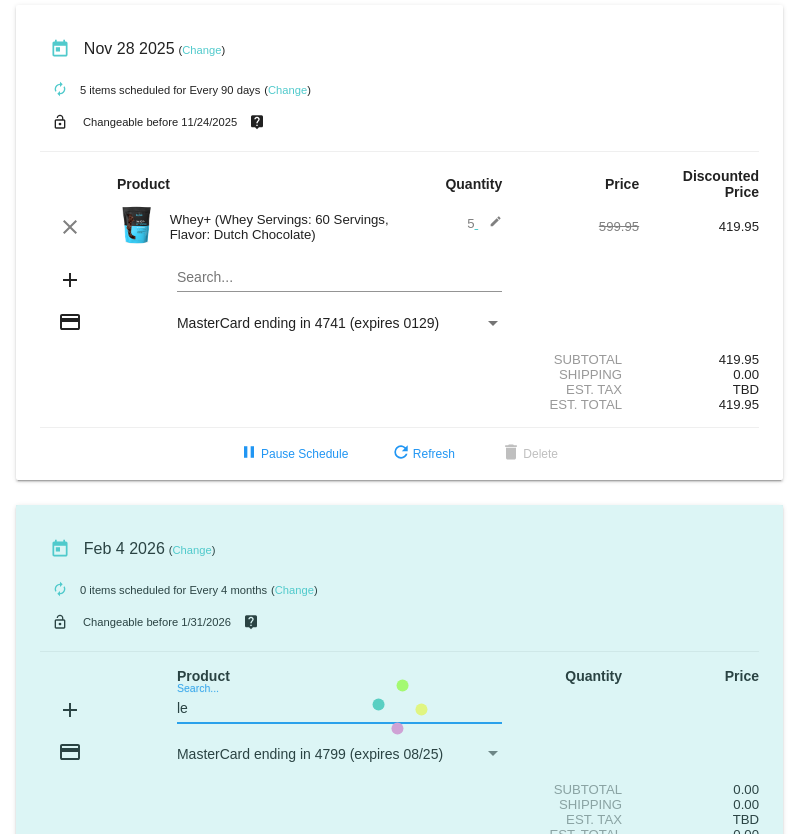 type on "l" 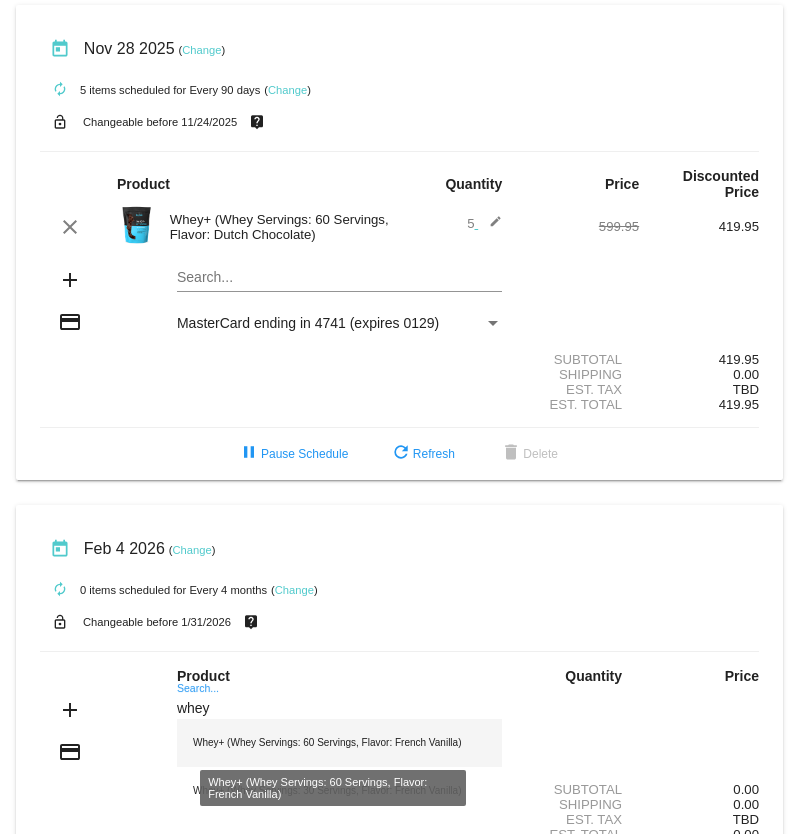 type on "whey" 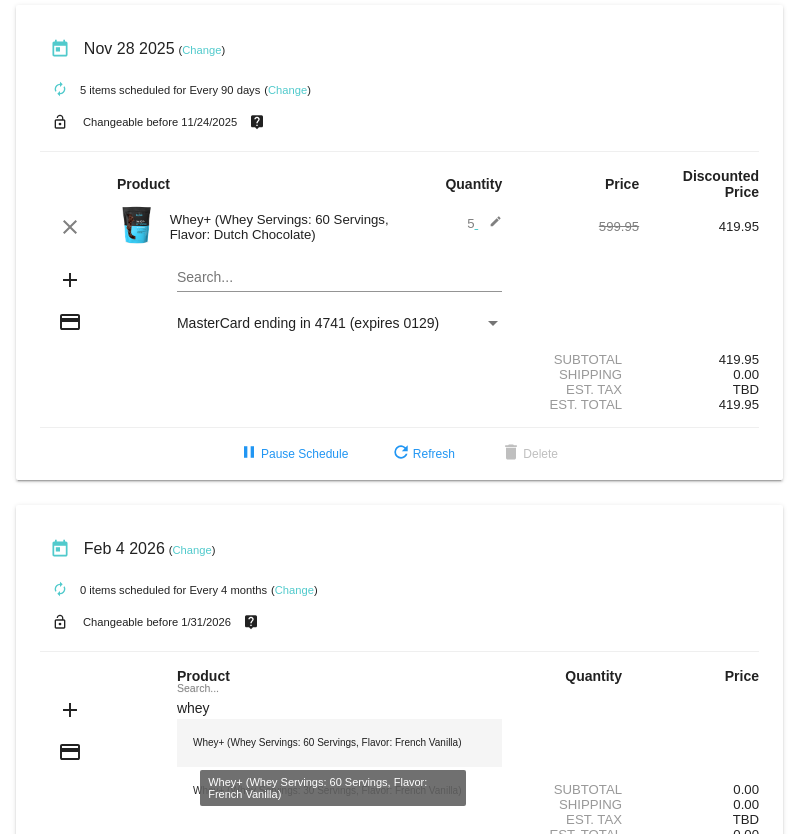 click on "Whey+ (Whey Servings: 60 Servings, Flavor: French Vanilla)" 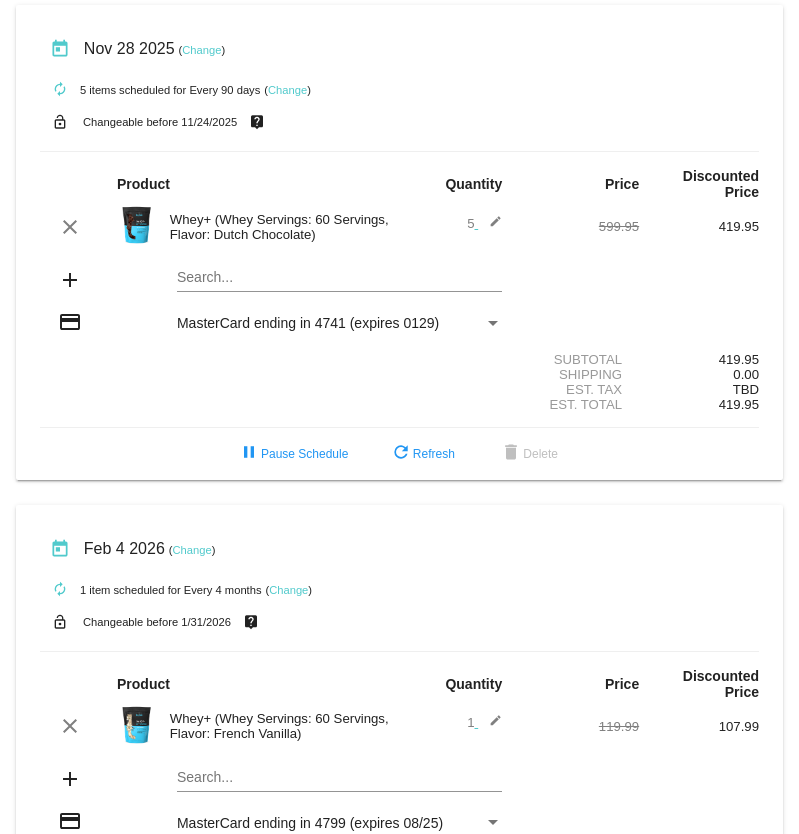 click on "Search..." 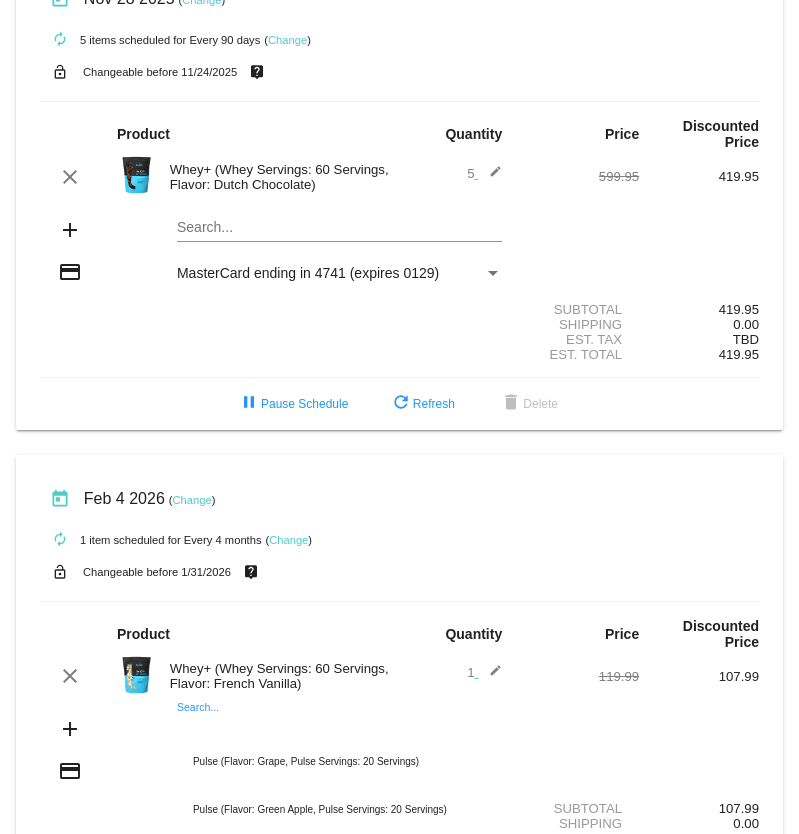 scroll, scrollTop: 48, scrollLeft: 0, axis: vertical 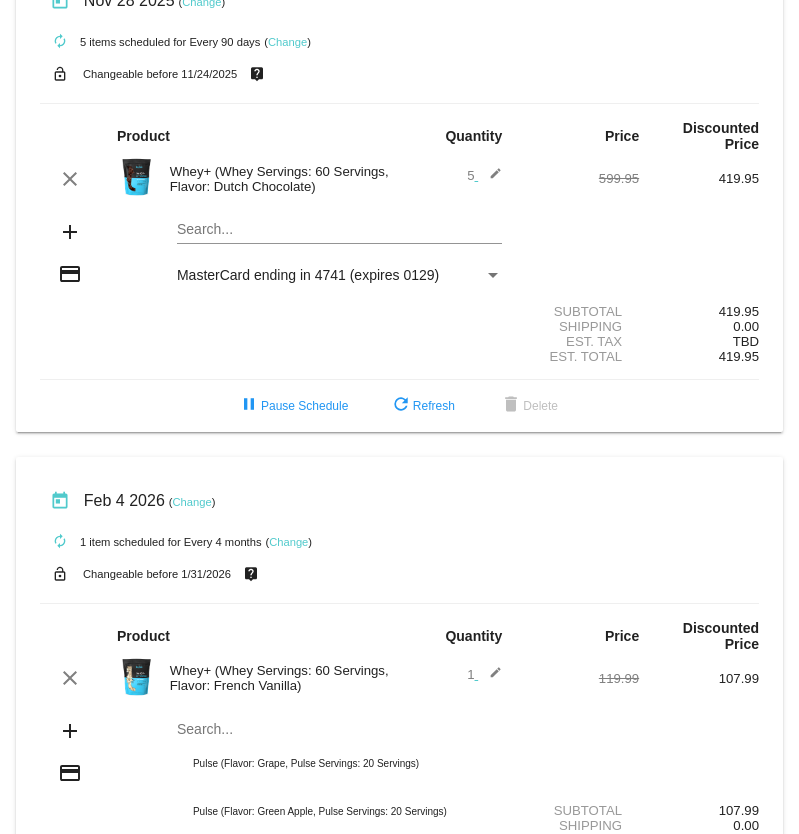 click on "Change" 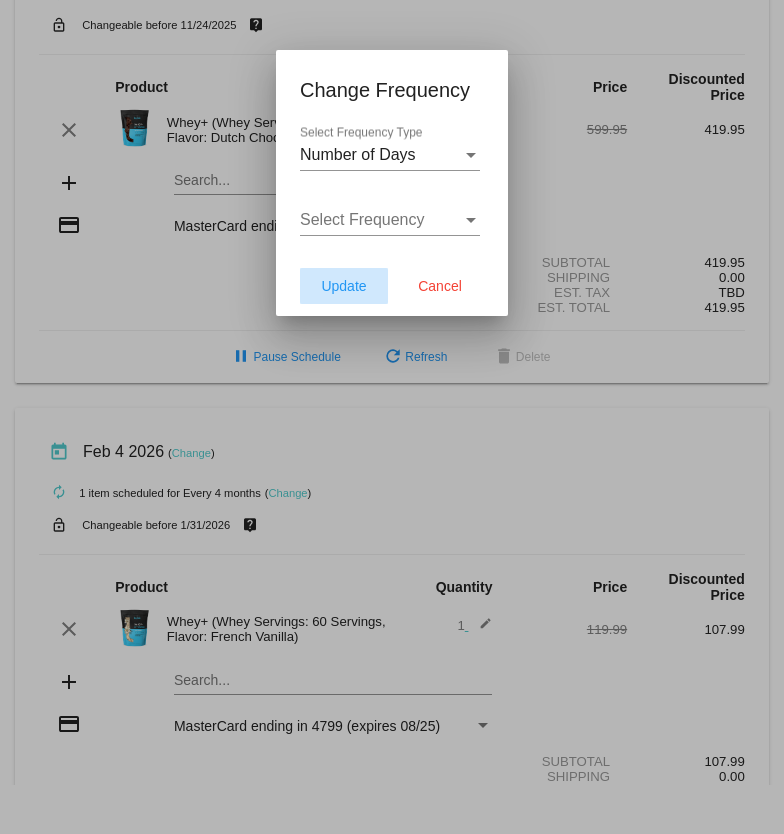click on "Update" 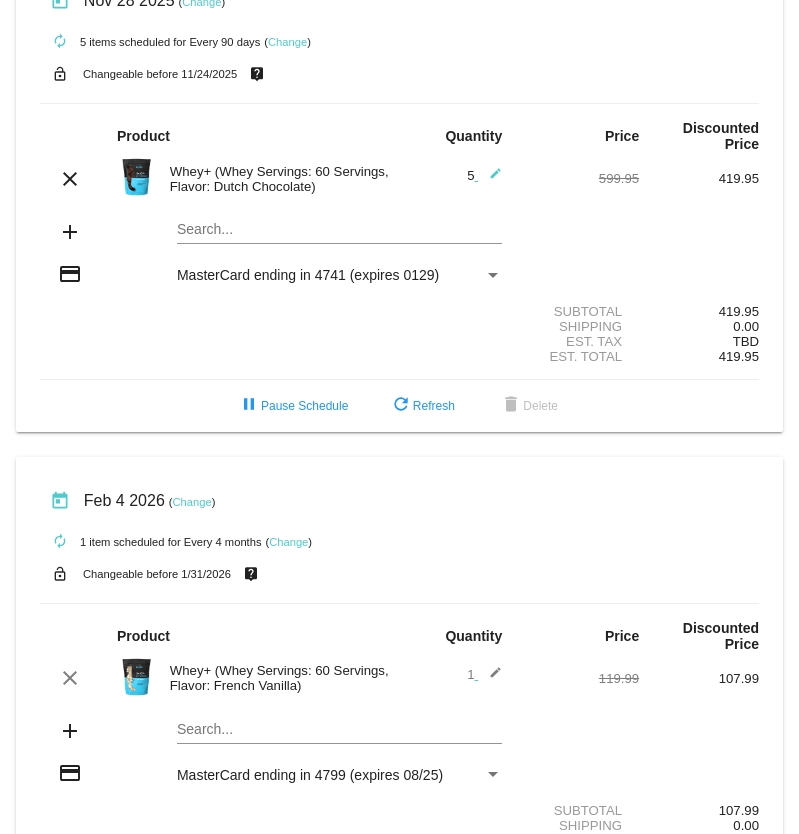 click on "Search..." at bounding box center (339, 230) 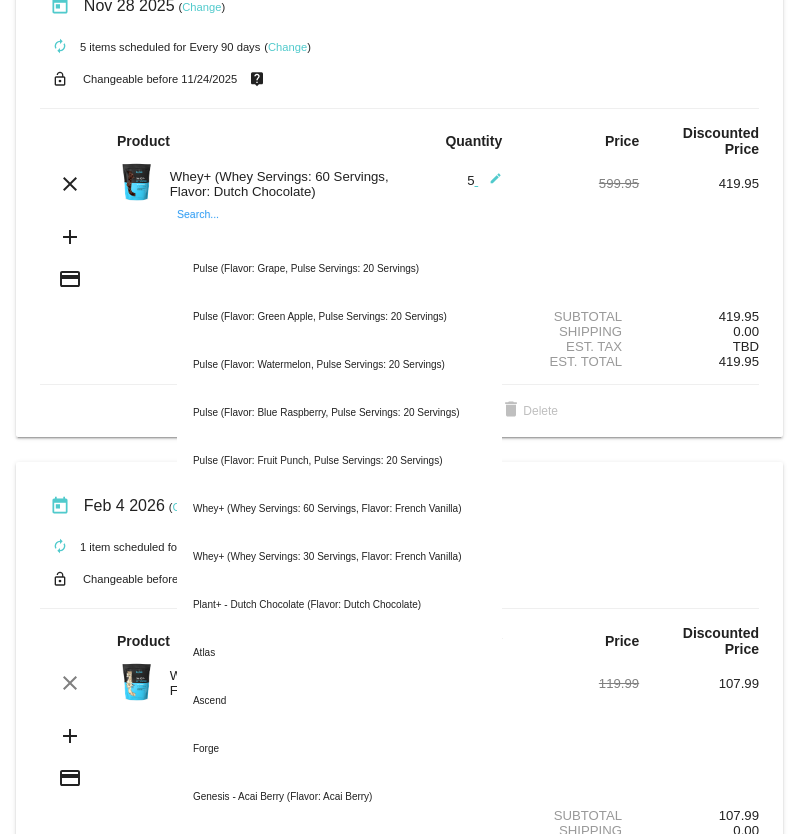 scroll, scrollTop: 42, scrollLeft: 0, axis: vertical 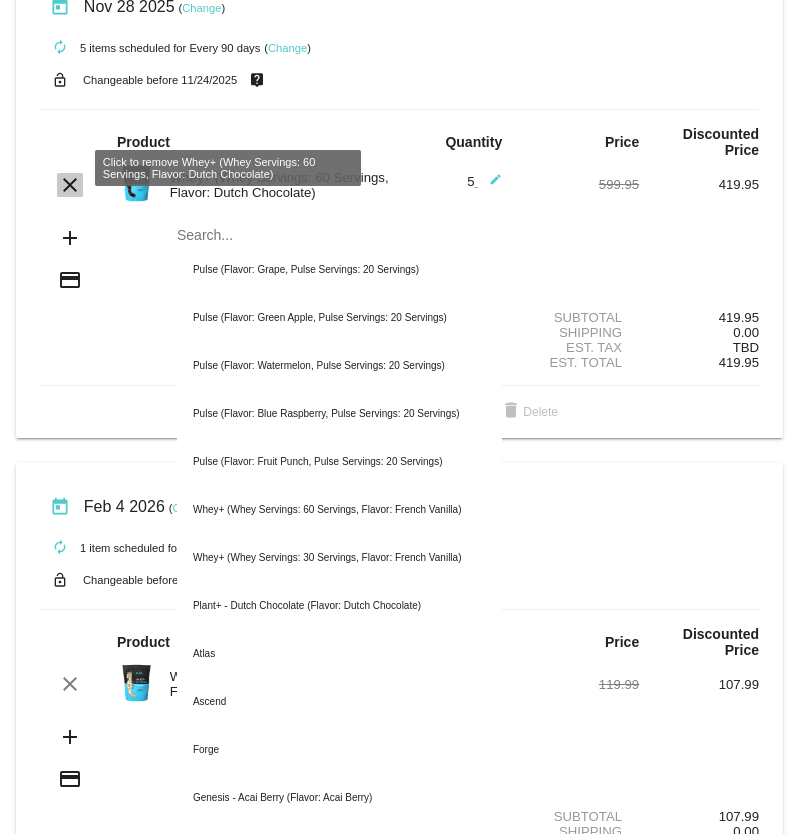click on "clear" 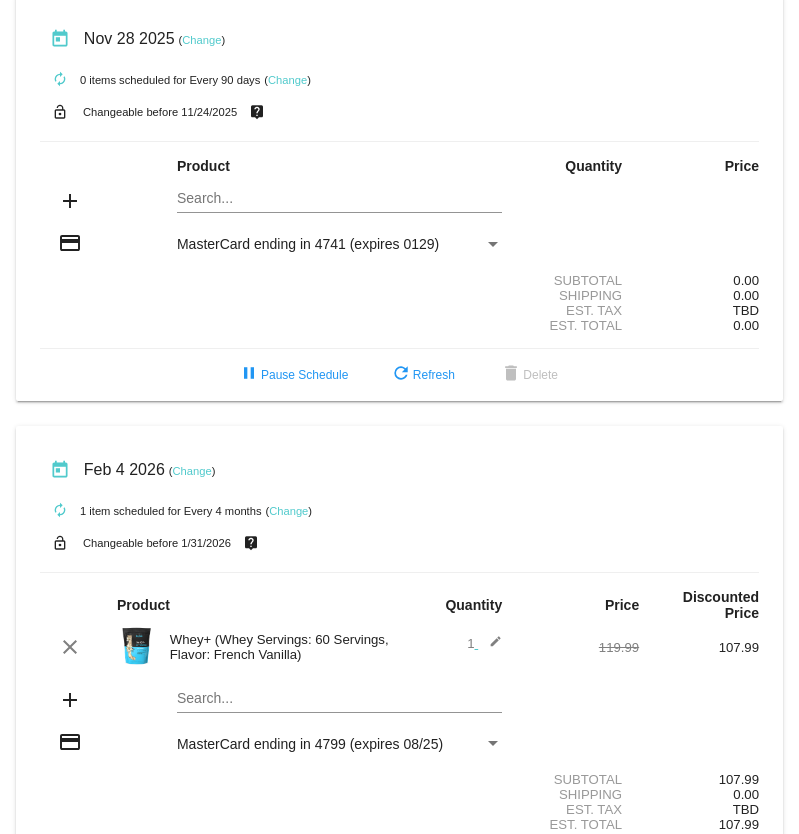 scroll, scrollTop: 0, scrollLeft: 0, axis: both 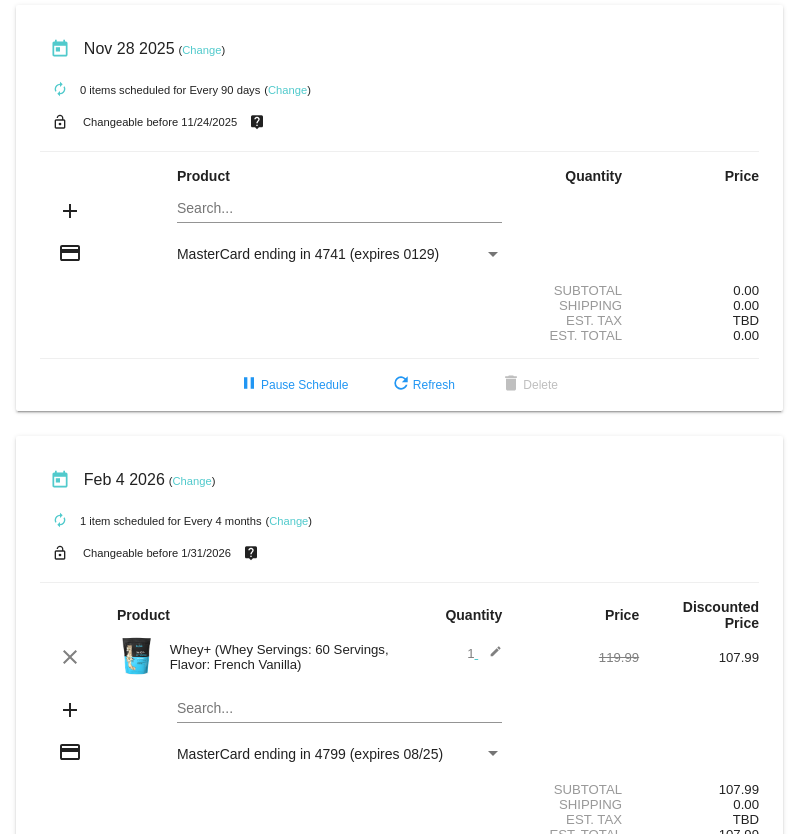 click on "Search..." 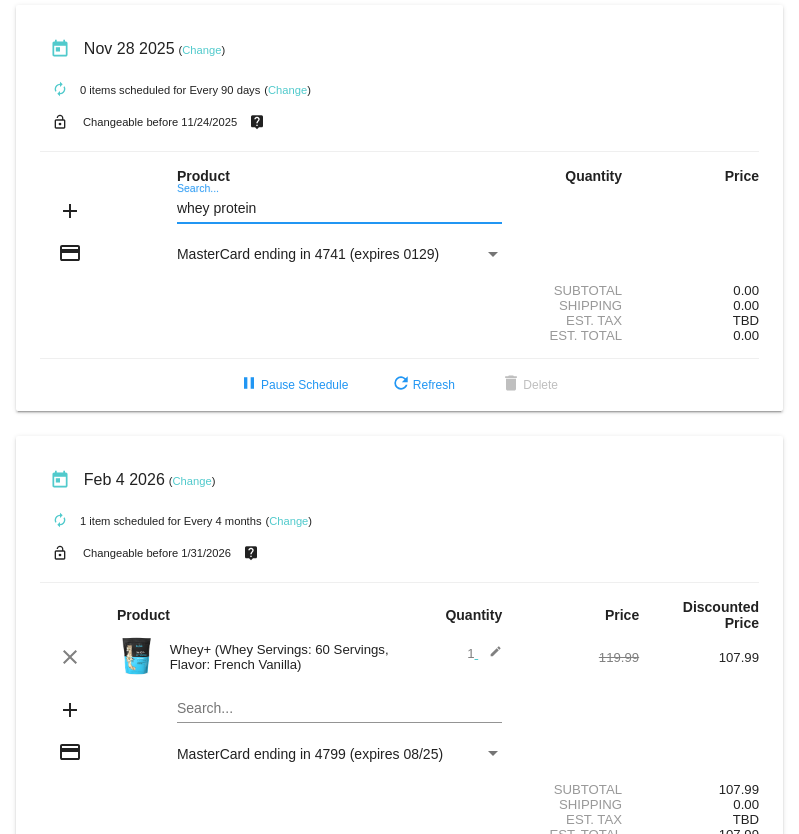 scroll, scrollTop: 3, scrollLeft: 0, axis: vertical 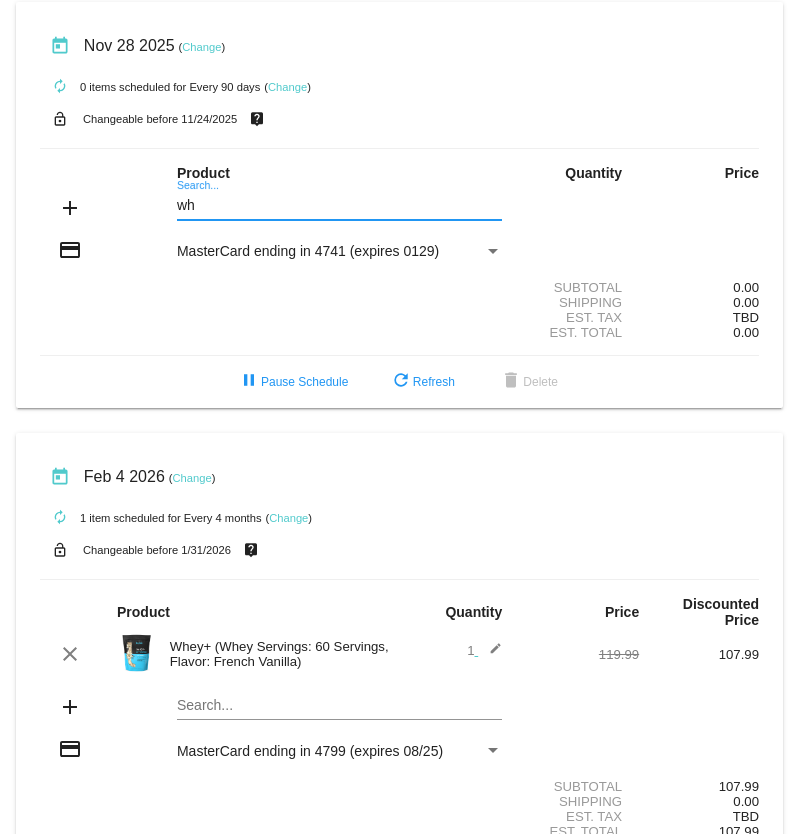 type on "w" 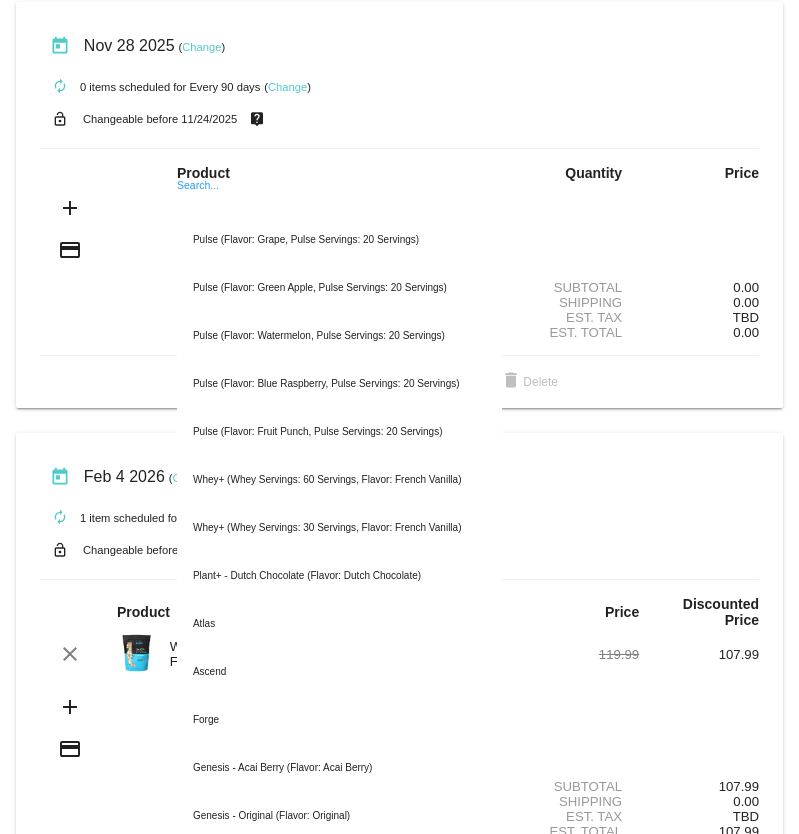 type 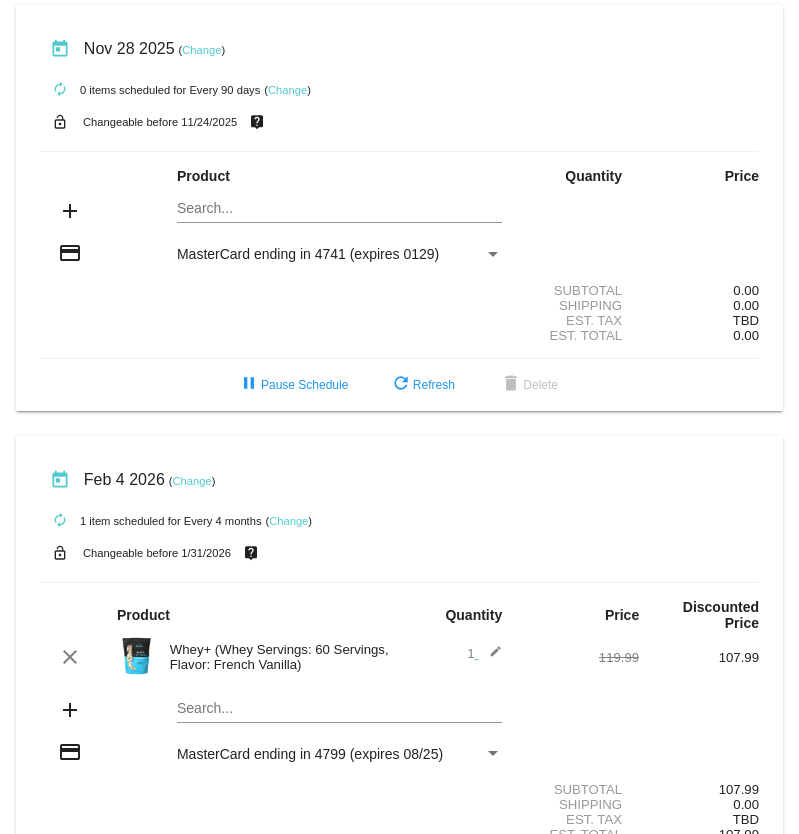 scroll, scrollTop: 94, scrollLeft: 0, axis: vertical 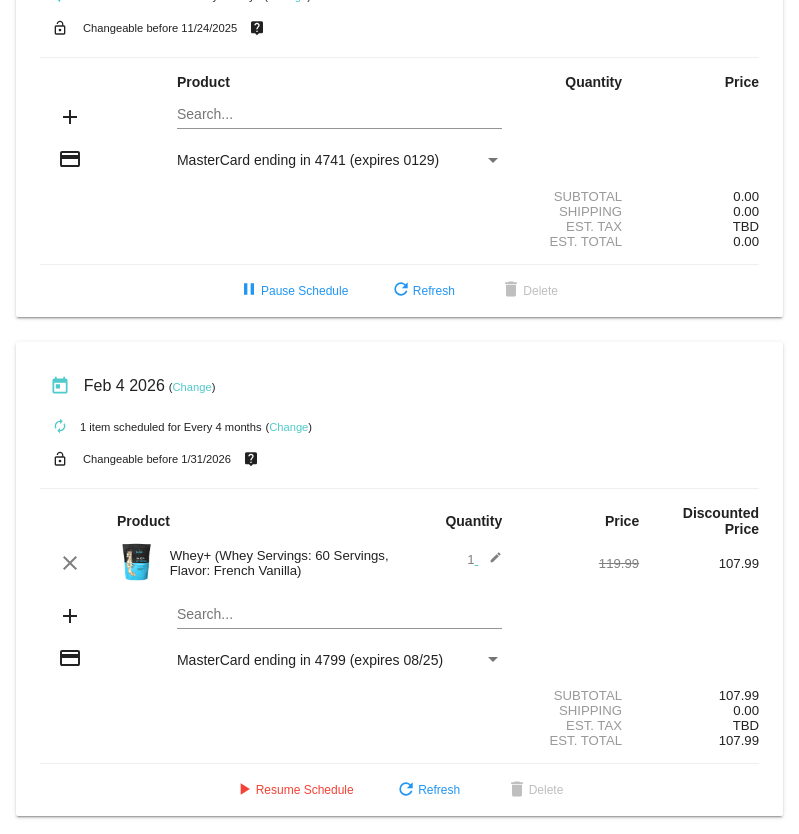 click on "Change" 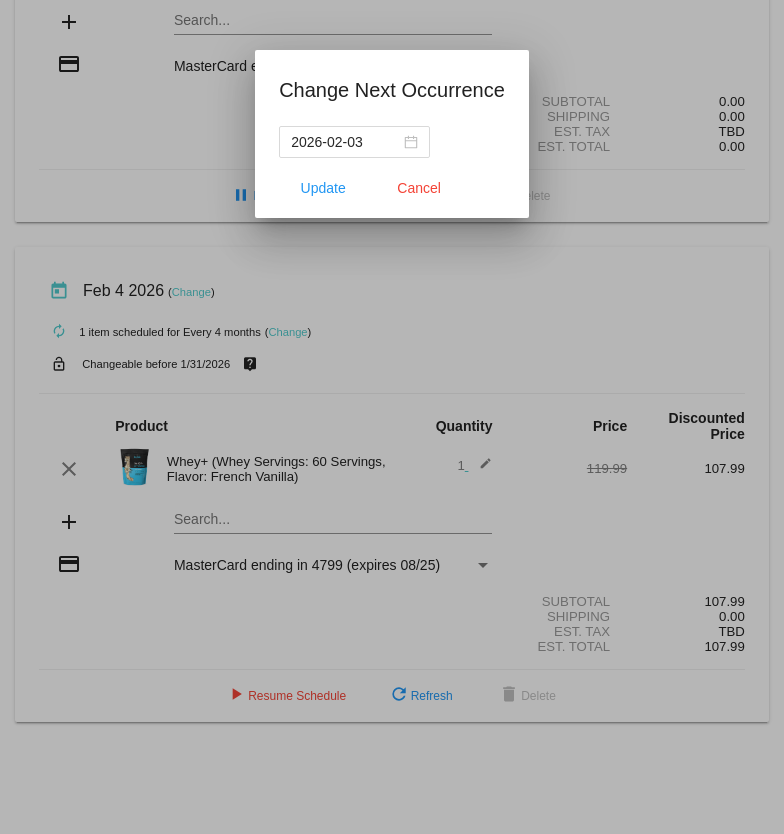 click at bounding box center [392, 417] 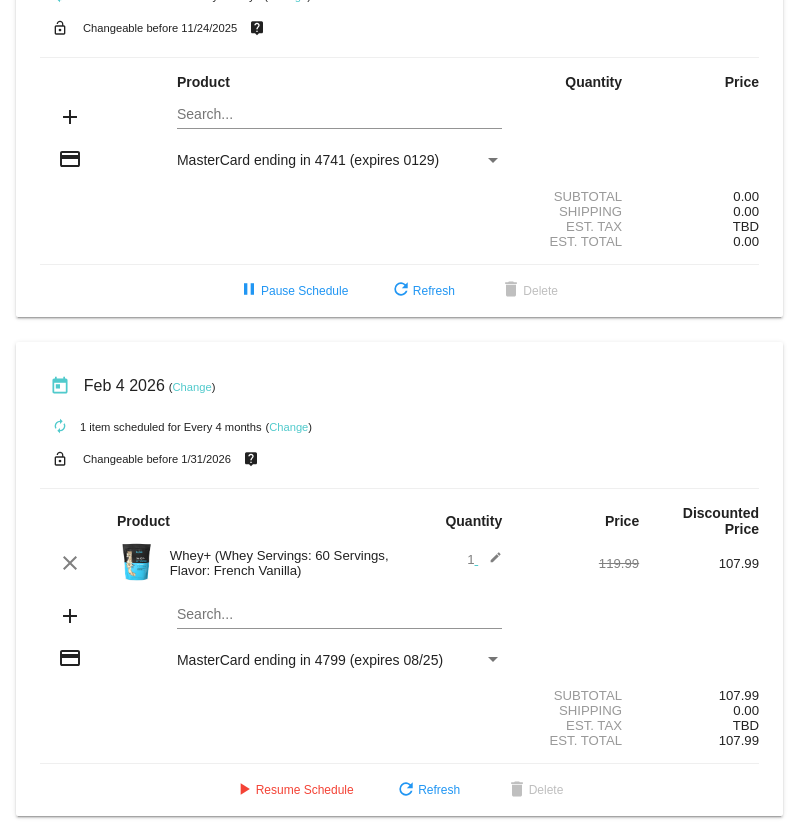 click on "Change" 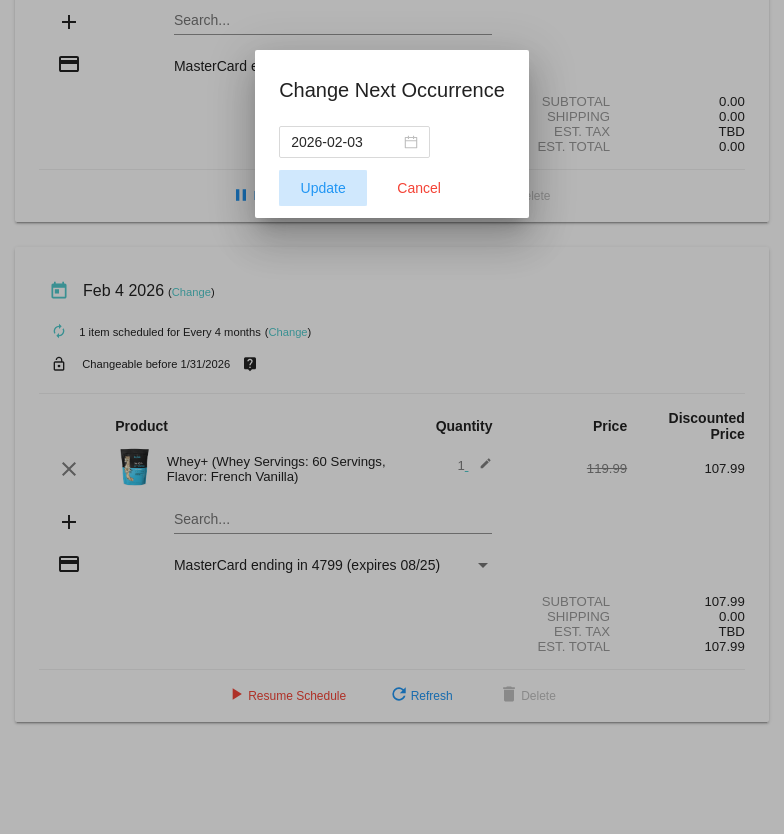 click on "Update" 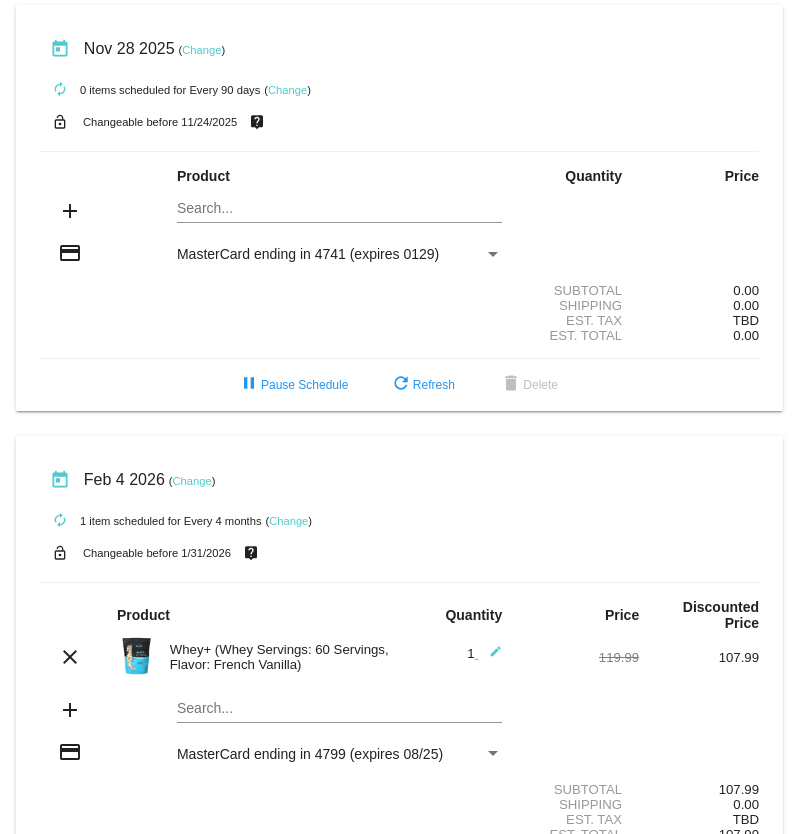 scroll, scrollTop: 94, scrollLeft: 0, axis: vertical 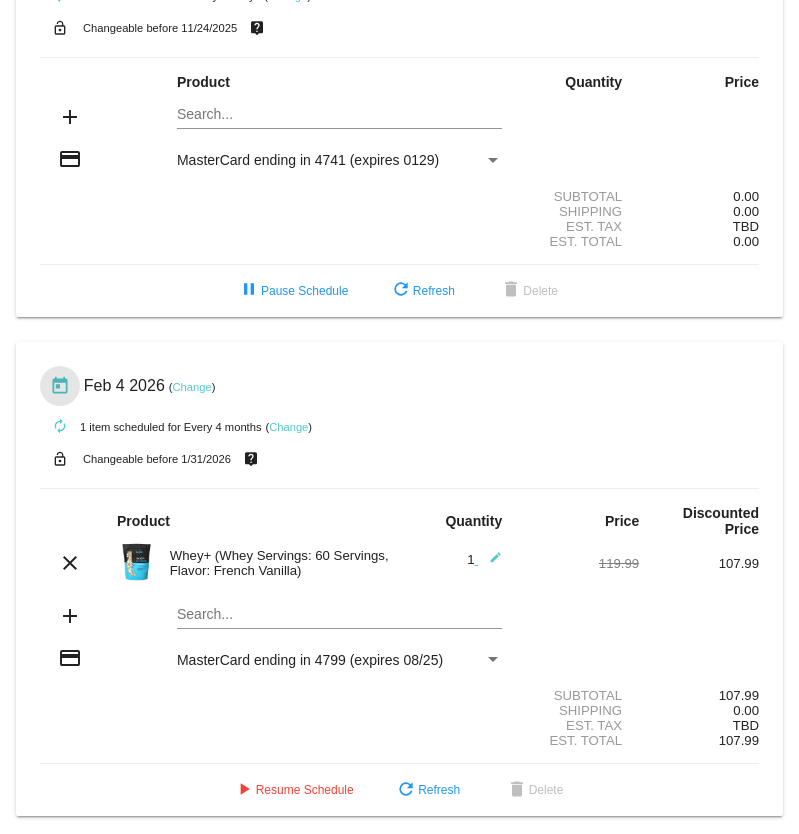 click on "today" 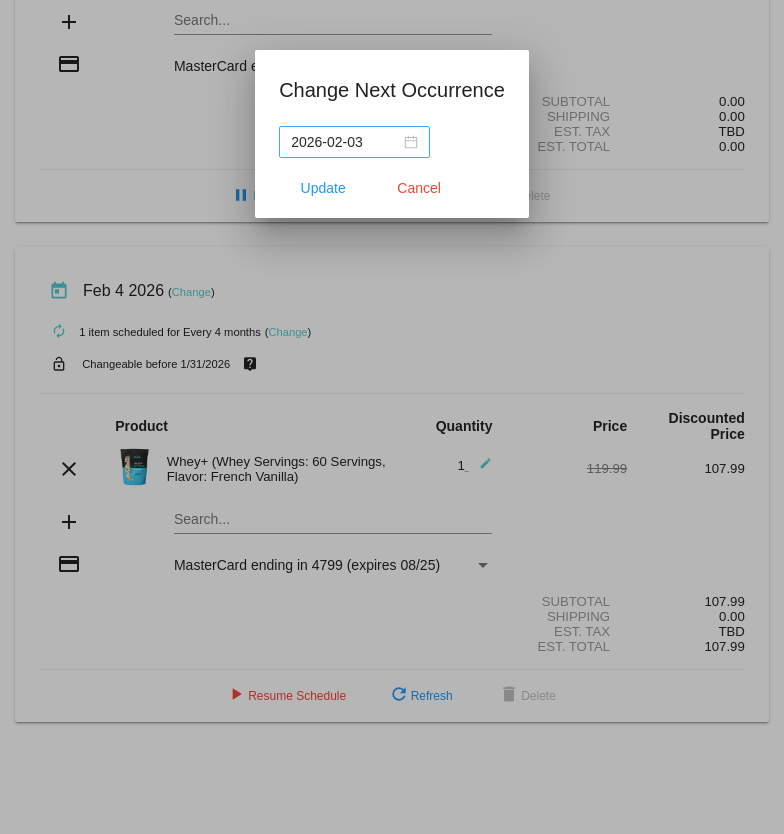 click on "2026-02-03" at bounding box center (354, 142) 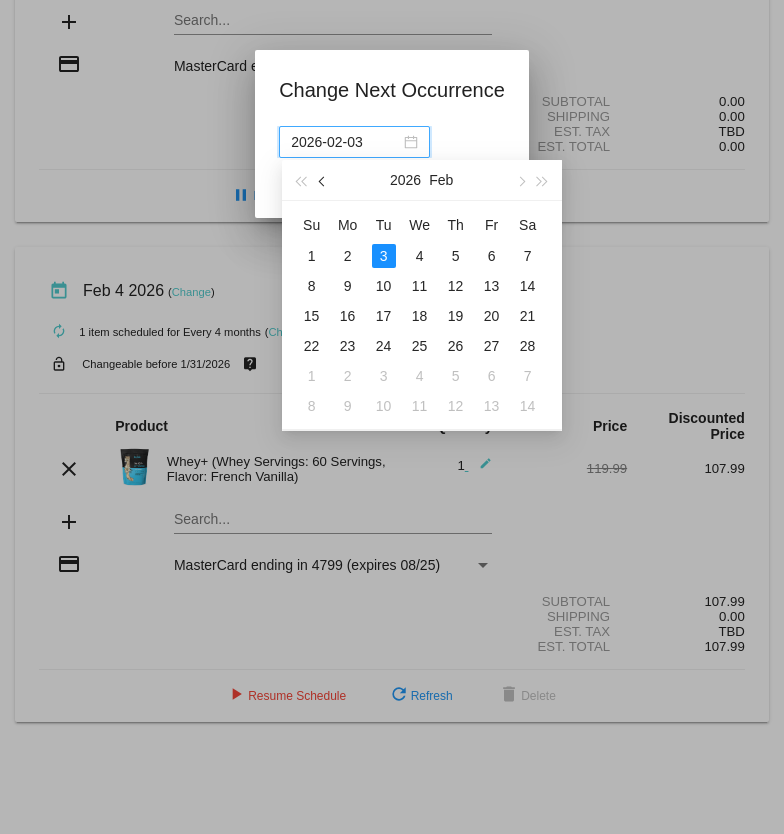 click at bounding box center [323, 180] 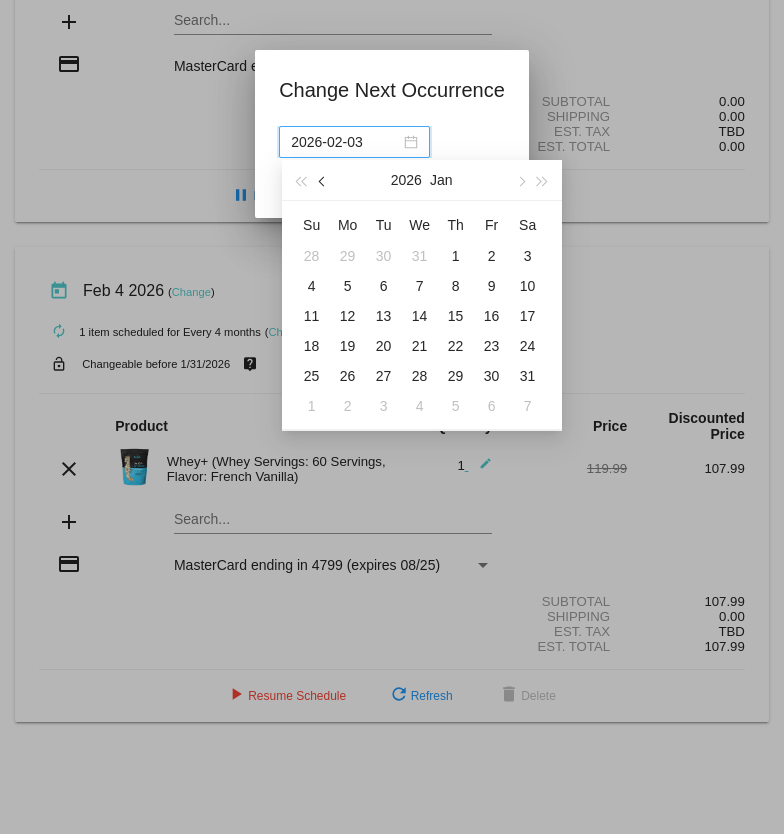 click at bounding box center [323, 180] 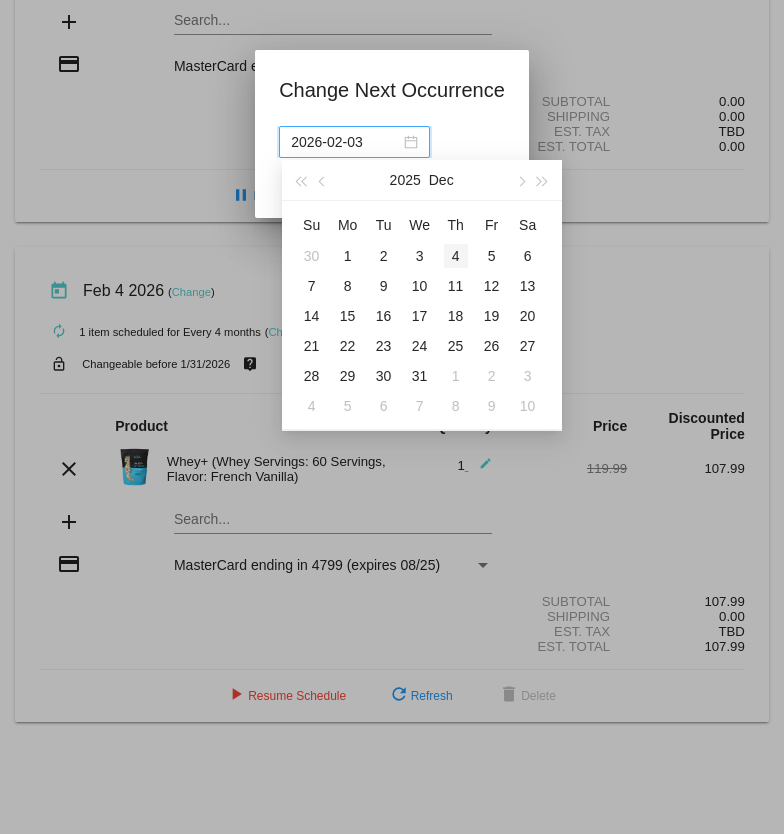 click on "4" at bounding box center (456, 256) 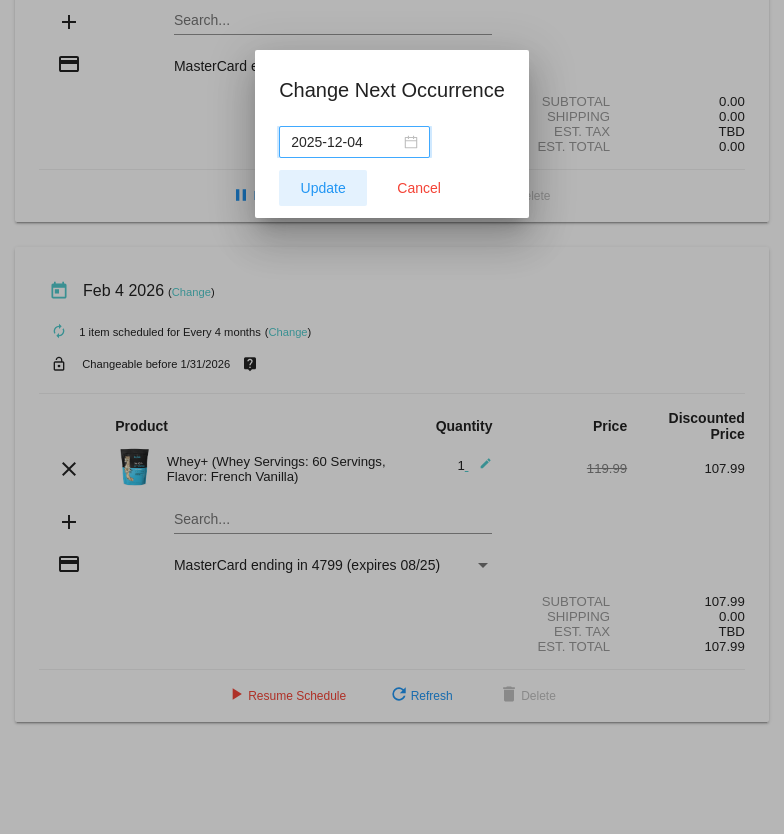 click on "Update" 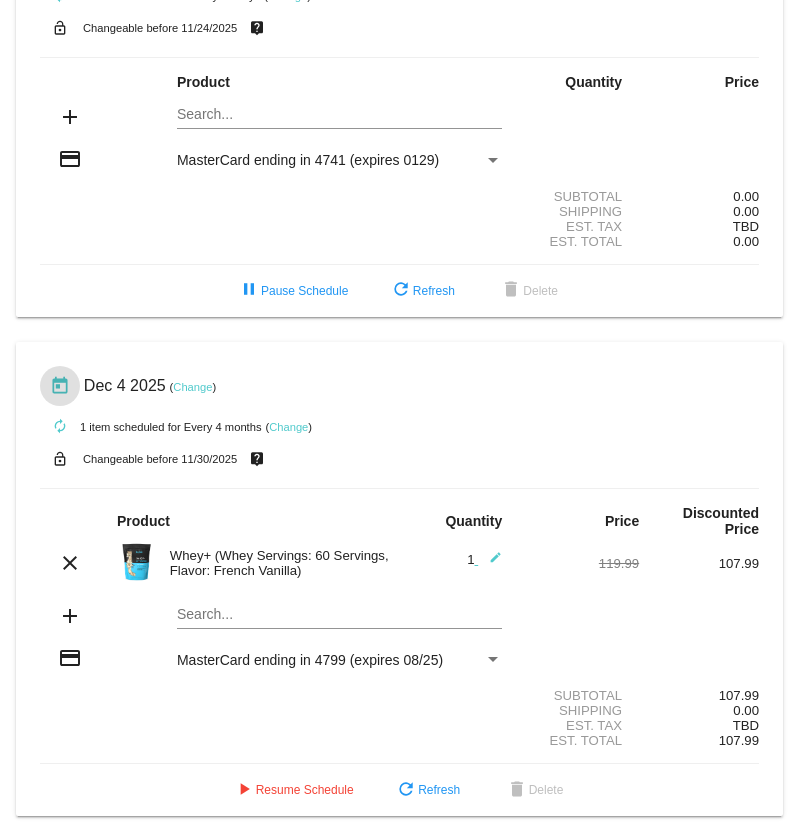 scroll, scrollTop: 0, scrollLeft: 0, axis: both 